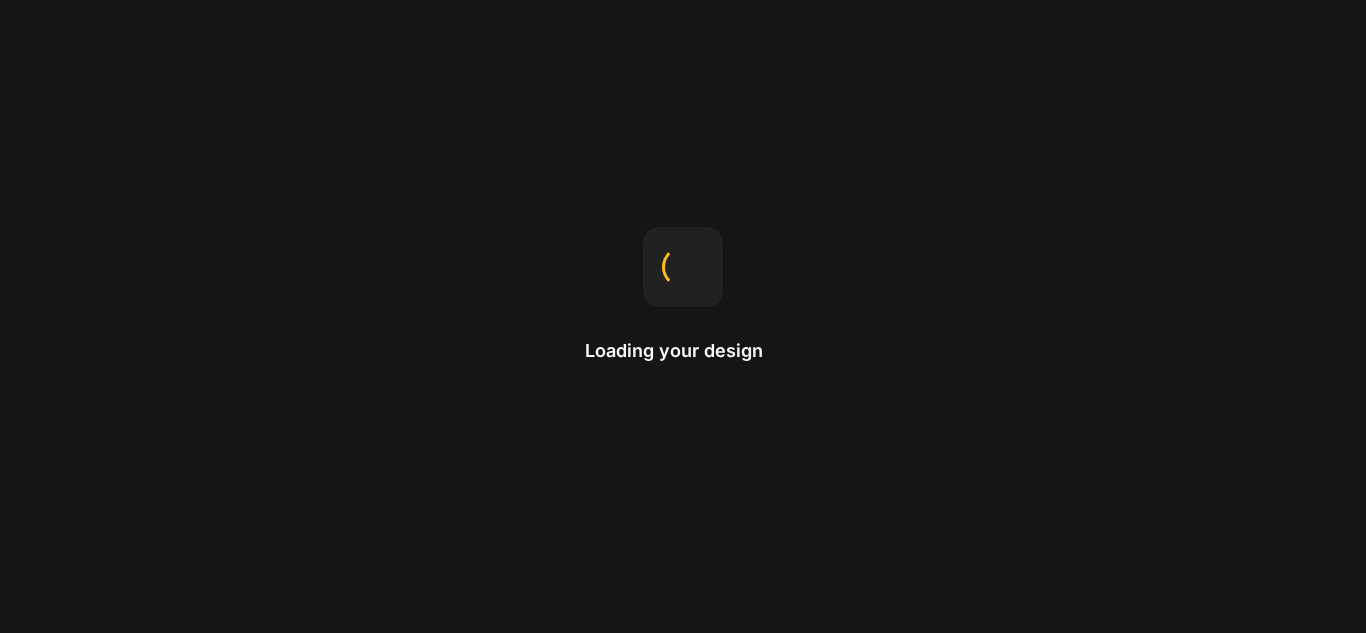scroll, scrollTop: 0, scrollLeft: 0, axis: both 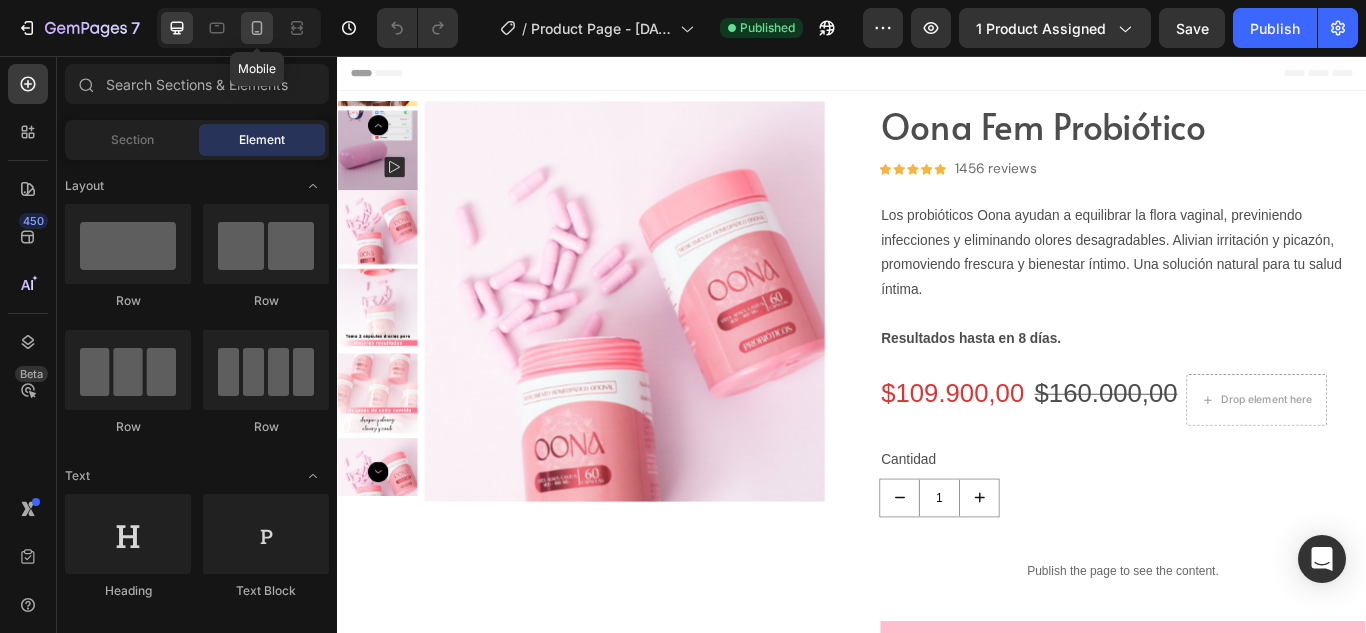 click 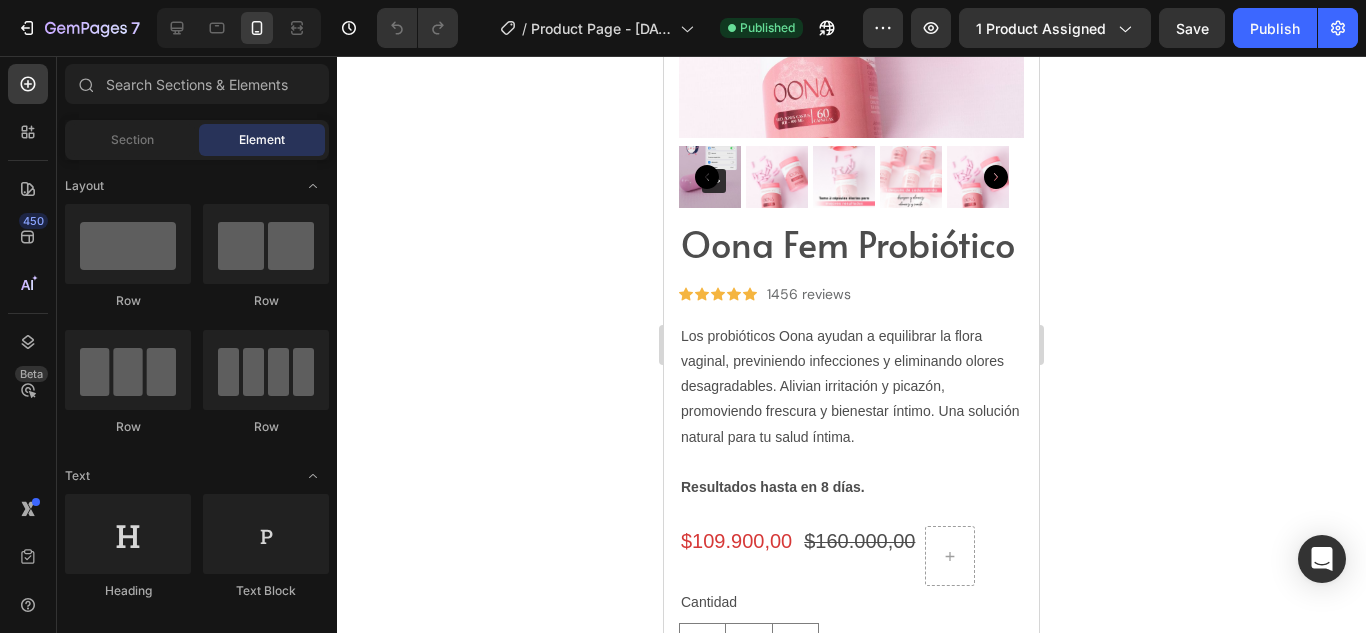 scroll, scrollTop: 0, scrollLeft: 0, axis: both 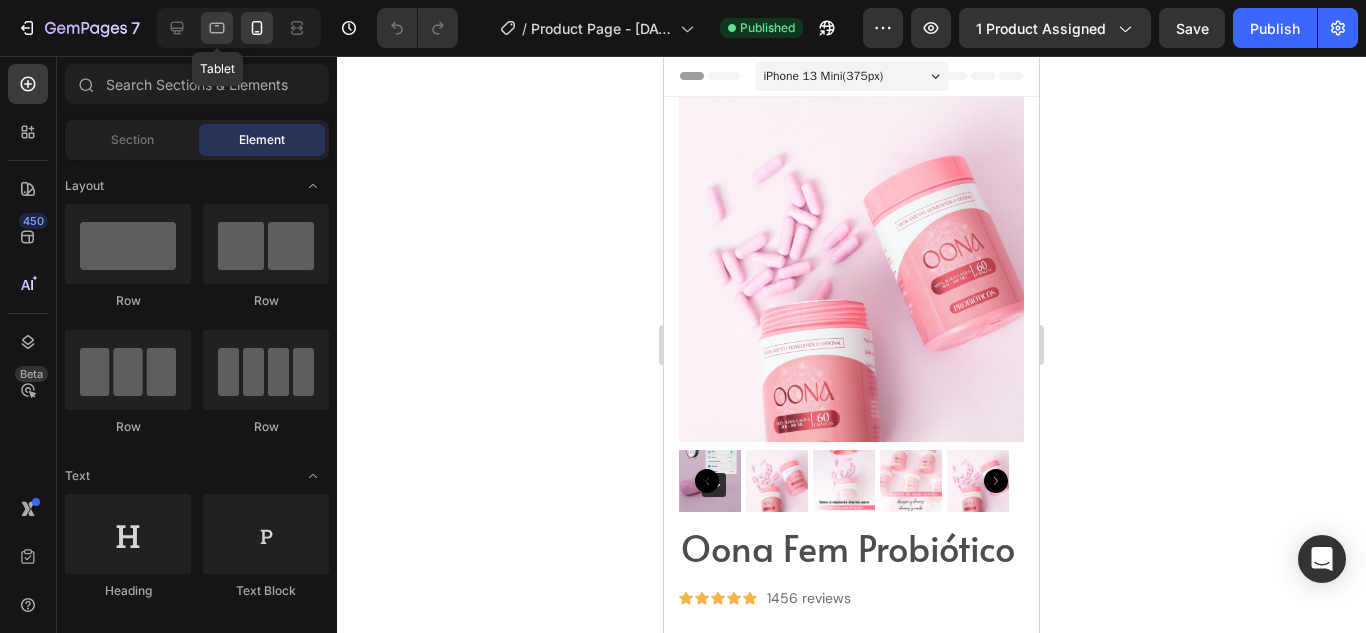 click 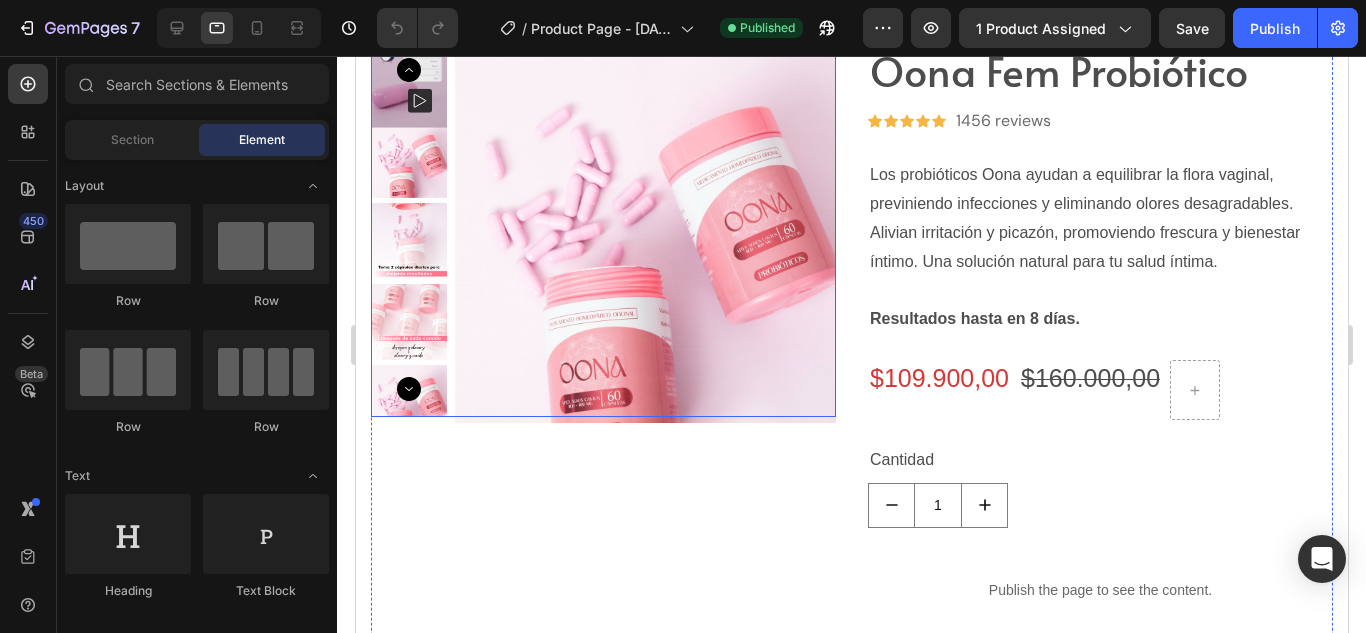 scroll, scrollTop: 0, scrollLeft: 0, axis: both 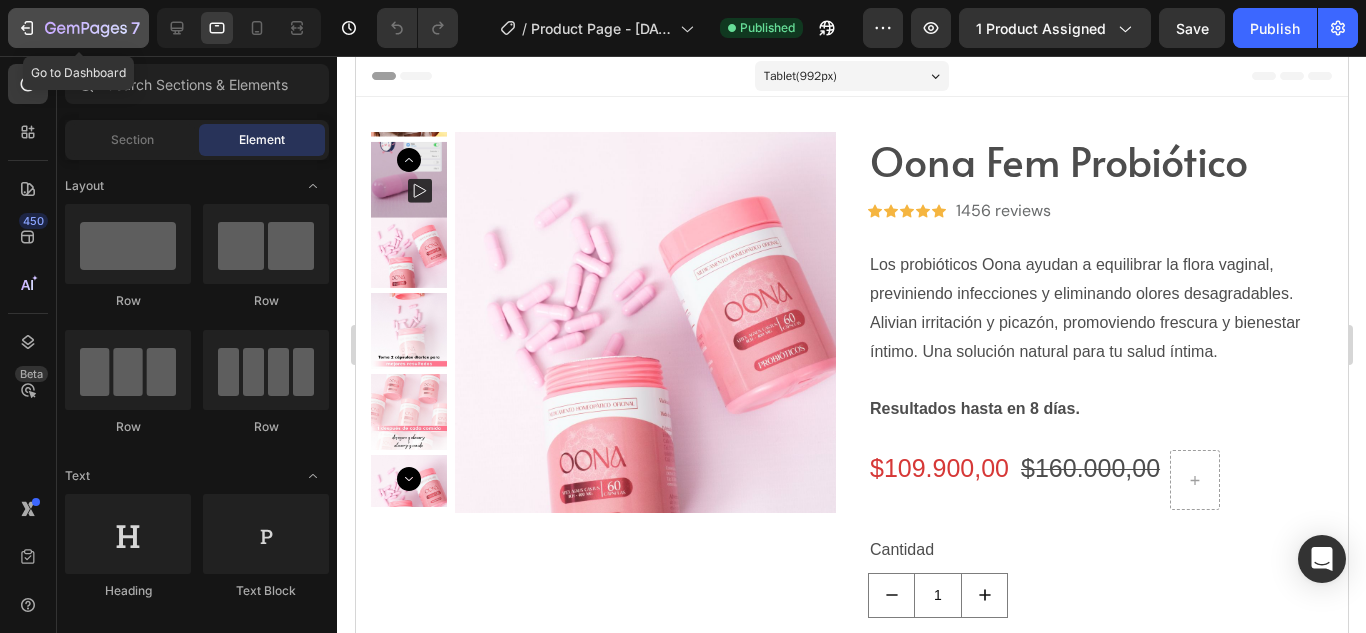 click 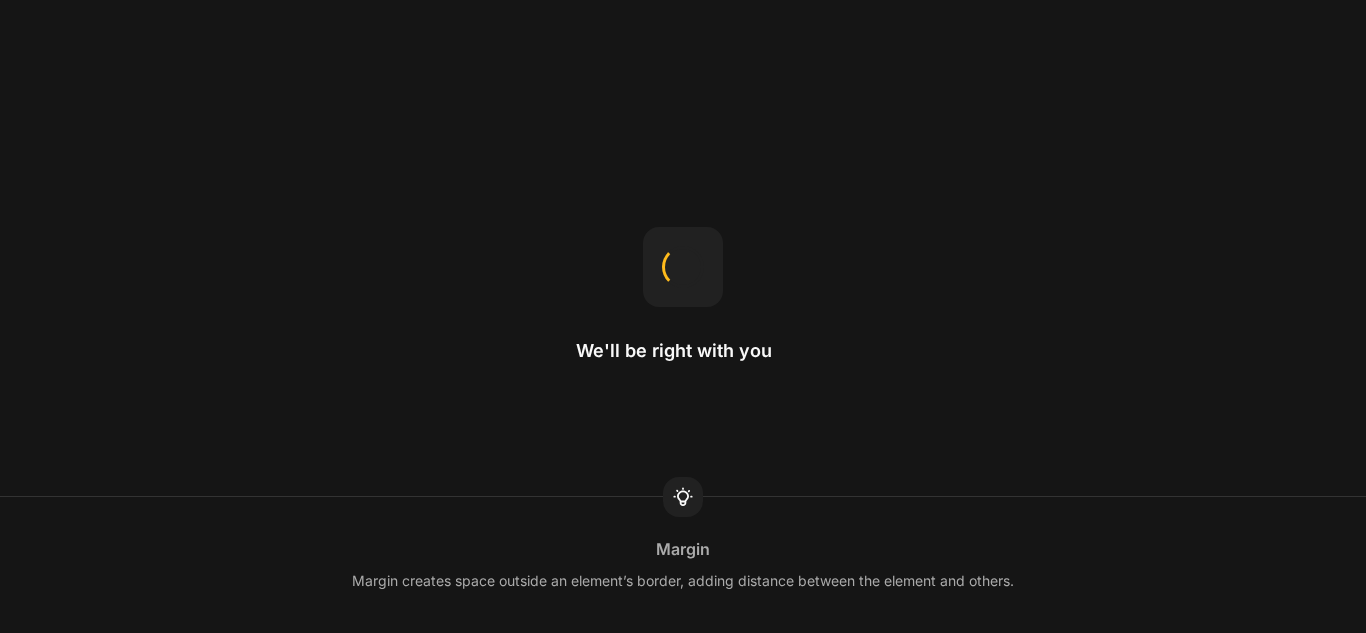scroll, scrollTop: 0, scrollLeft: 0, axis: both 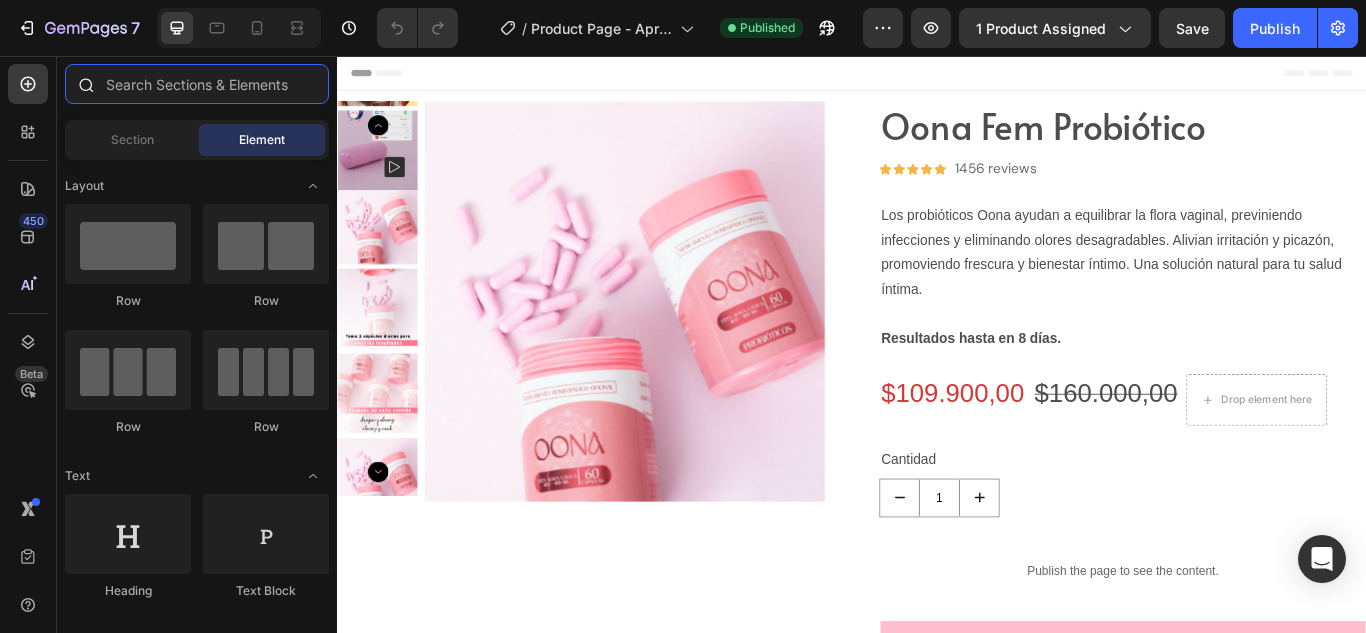 click at bounding box center [197, 84] 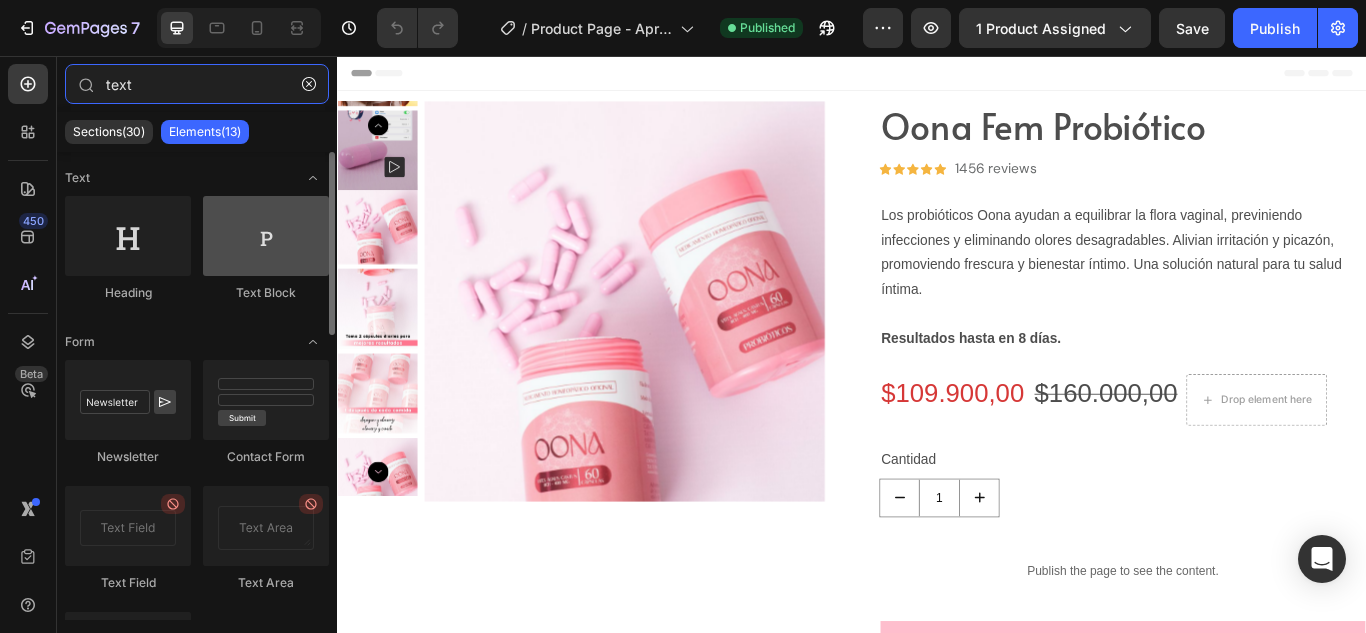 type on "text" 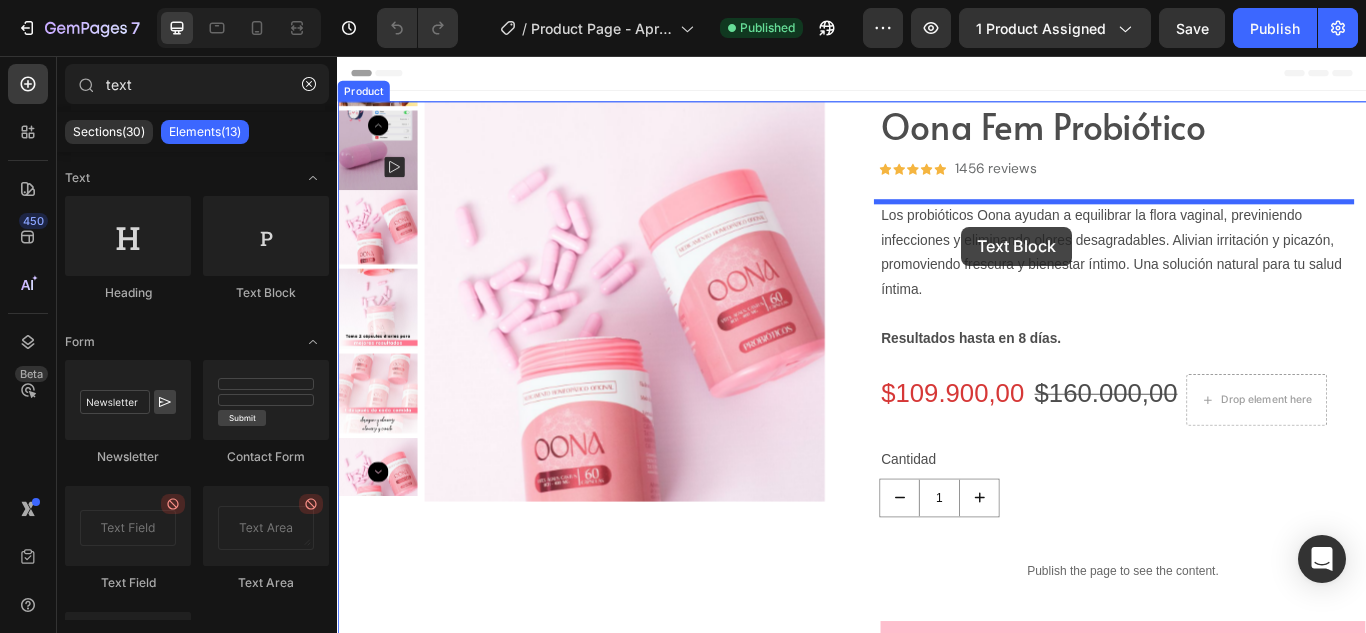 drag, startPoint x: 586, startPoint y: 293, endPoint x: 1065, endPoint y: 255, distance: 480.50494 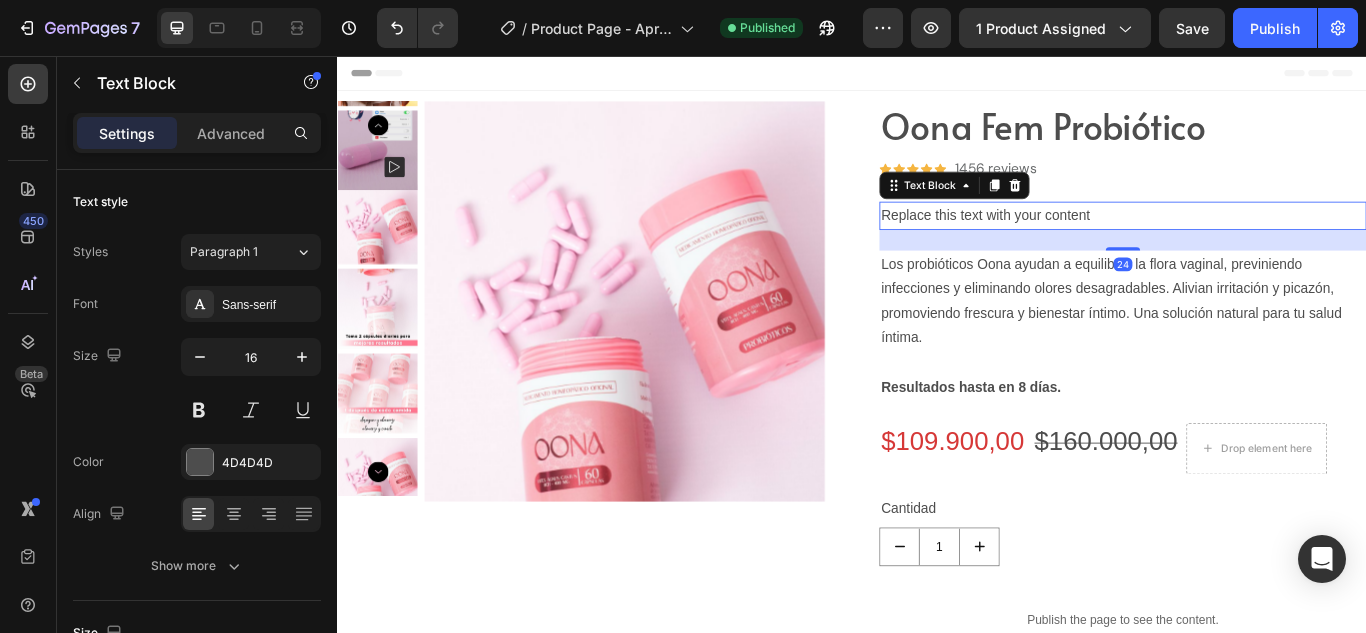 click on "Replace this text with your content" at bounding box center [1253, 242] 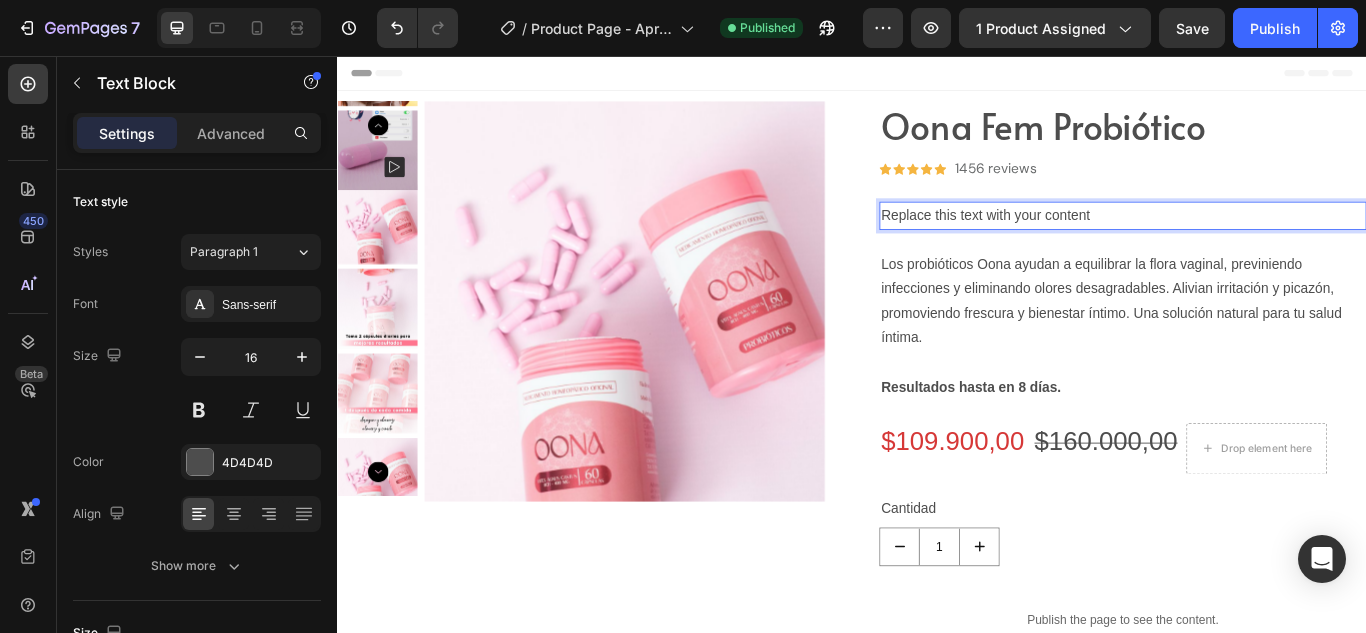 click on "Replace this text with your content" at bounding box center [1253, 242] 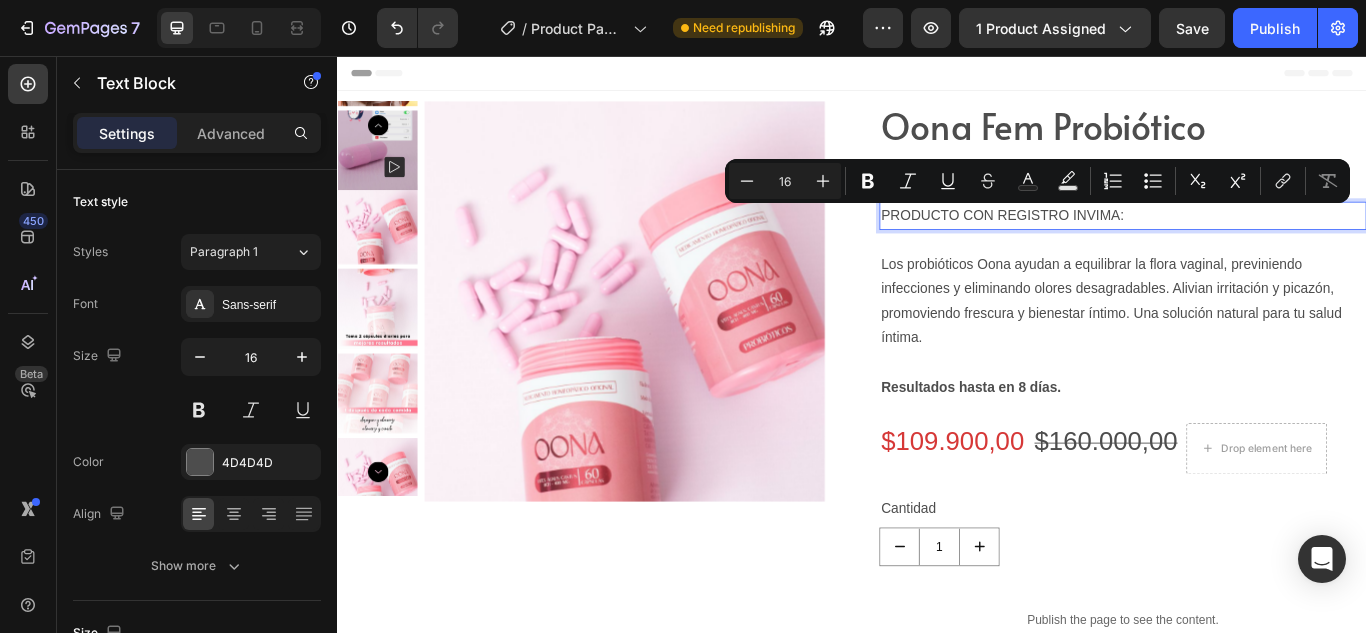 drag, startPoint x: 1261, startPoint y: 246, endPoint x: 960, endPoint y: 240, distance: 301.05978 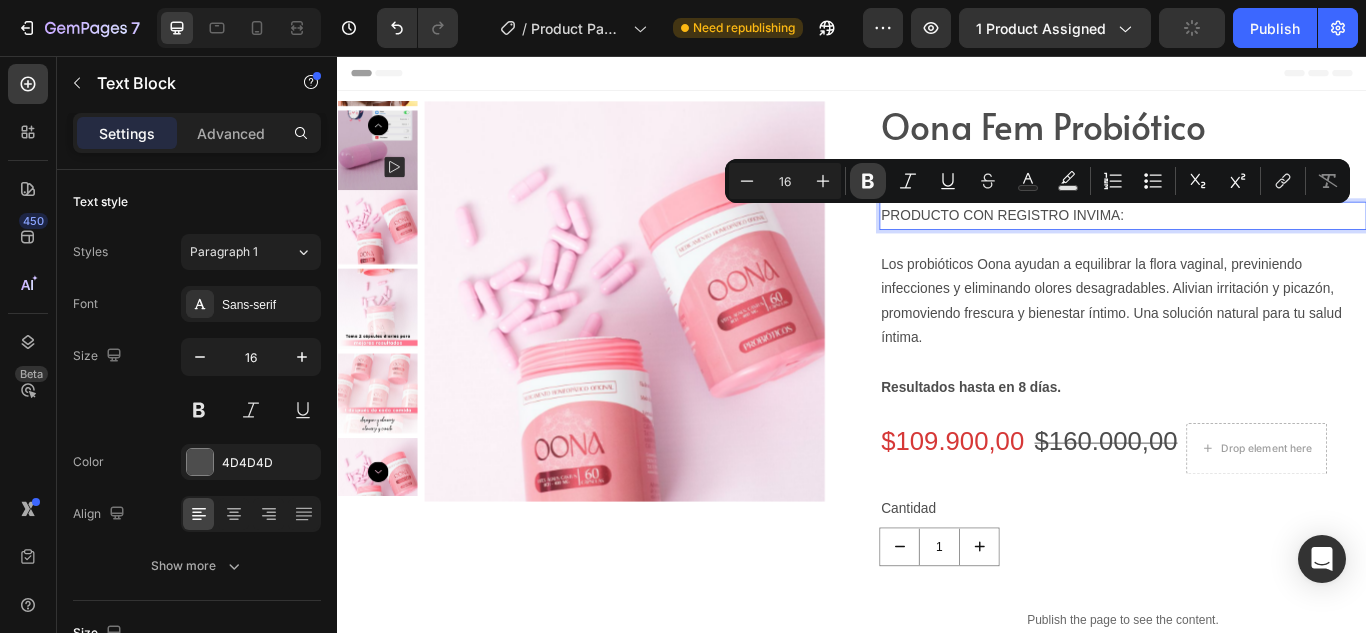 click 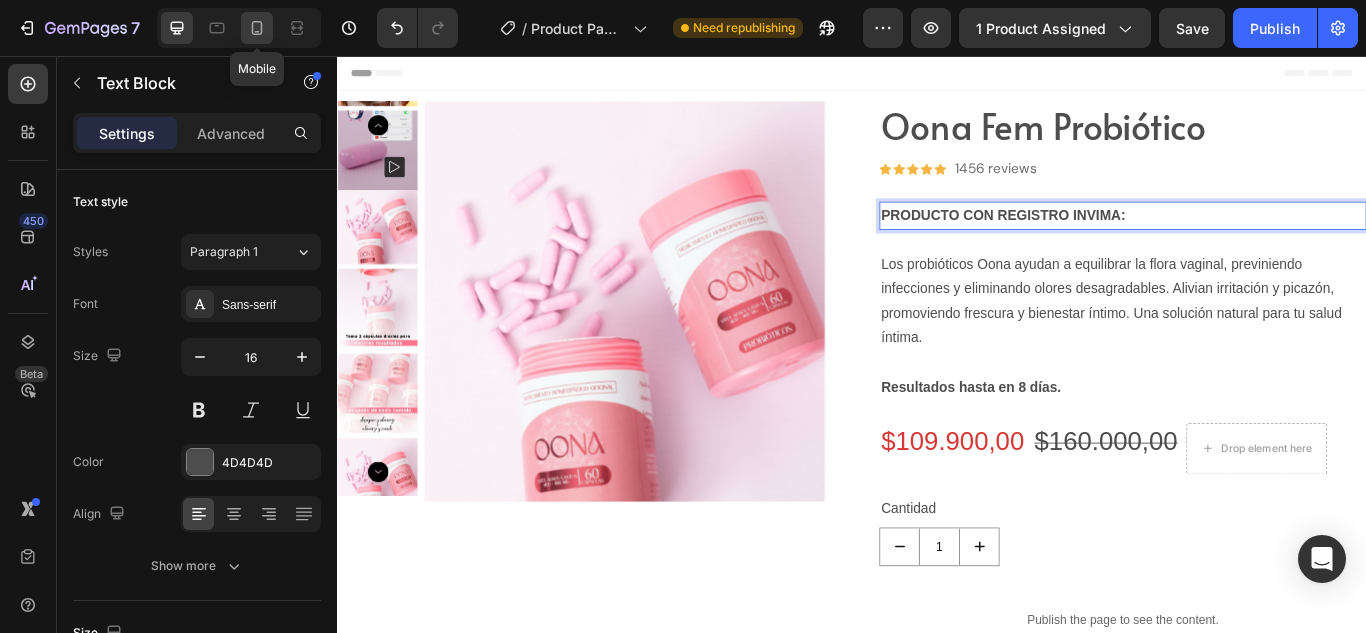 click 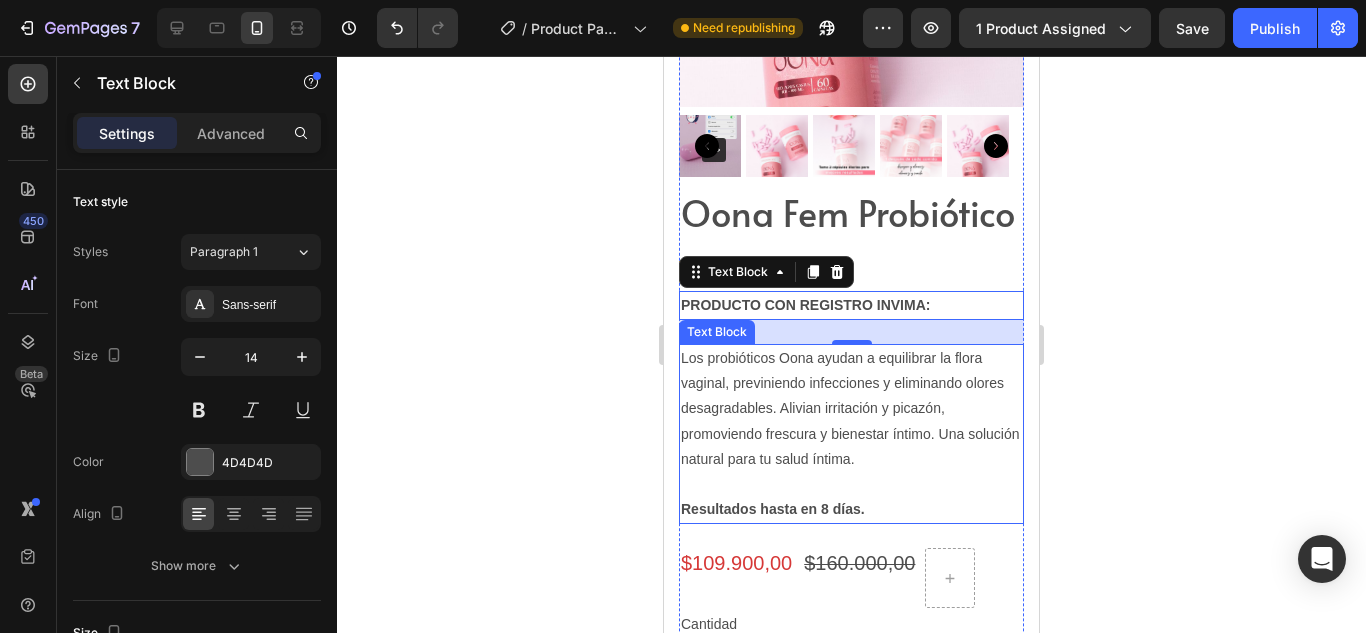 scroll, scrollTop: 334, scrollLeft: 0, axis: vertical 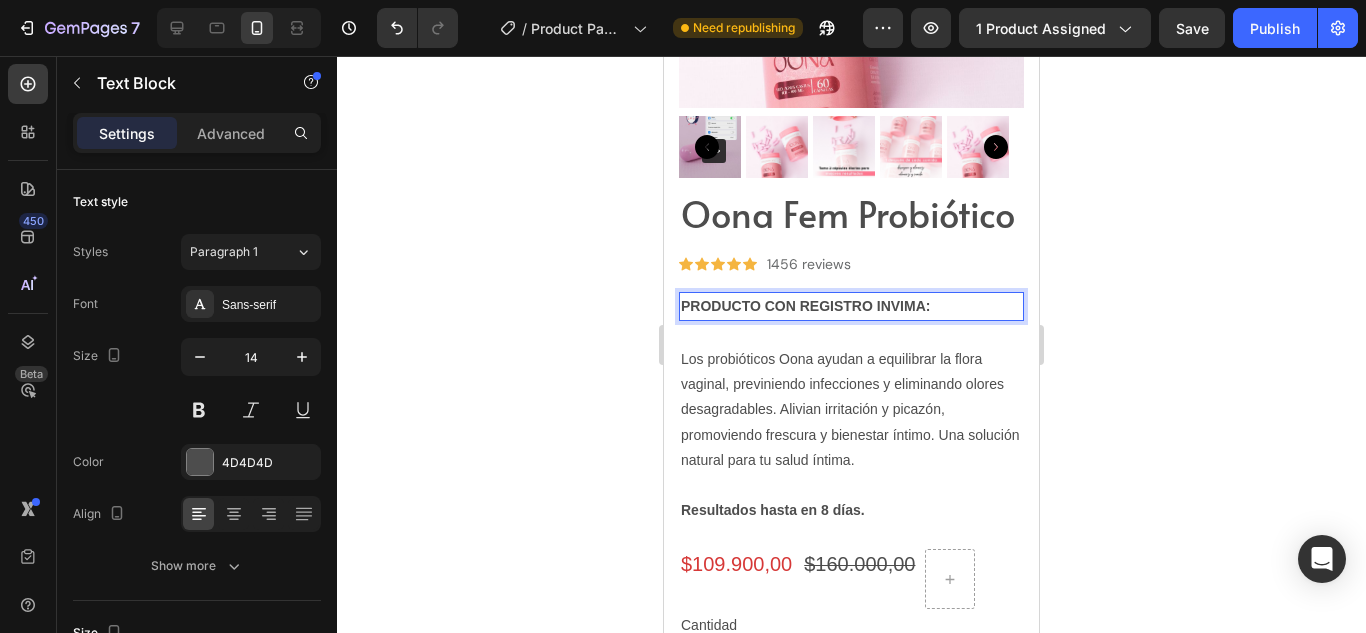 click on "PRODUCTO CON REGISTRO INVIMA:" at bounding box center [805, 306] 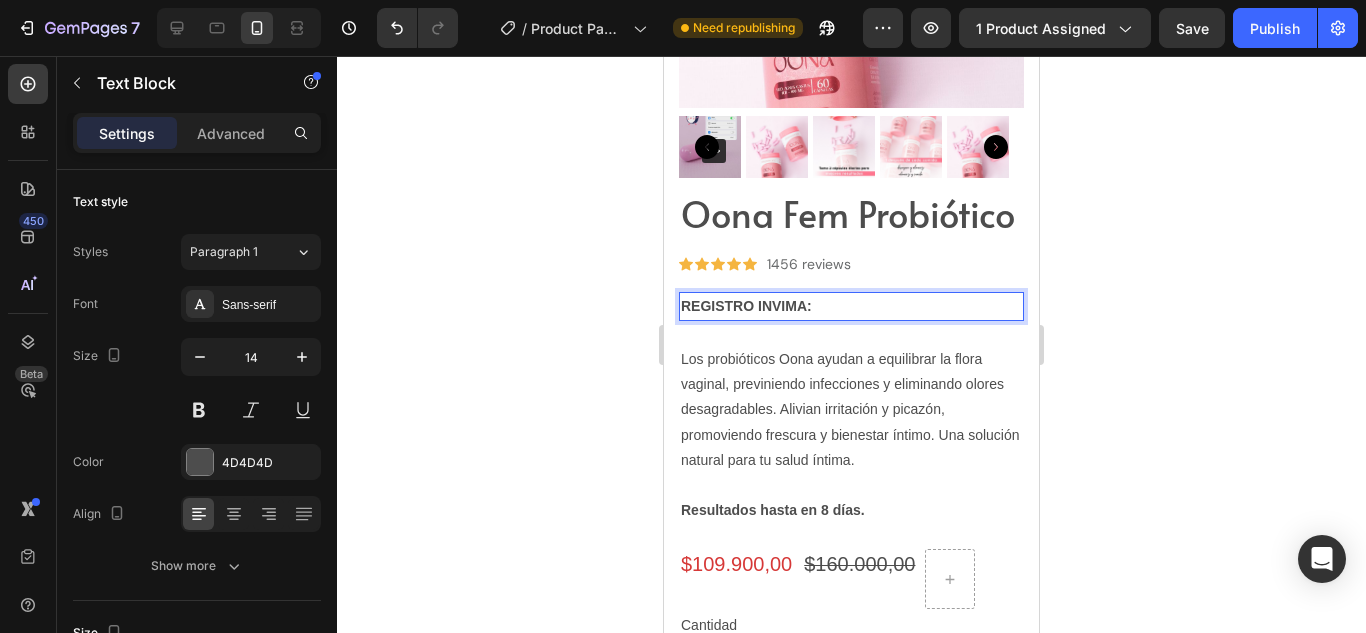 click on "REGISTRO INVIMA:" at bounding box center (851, 306) 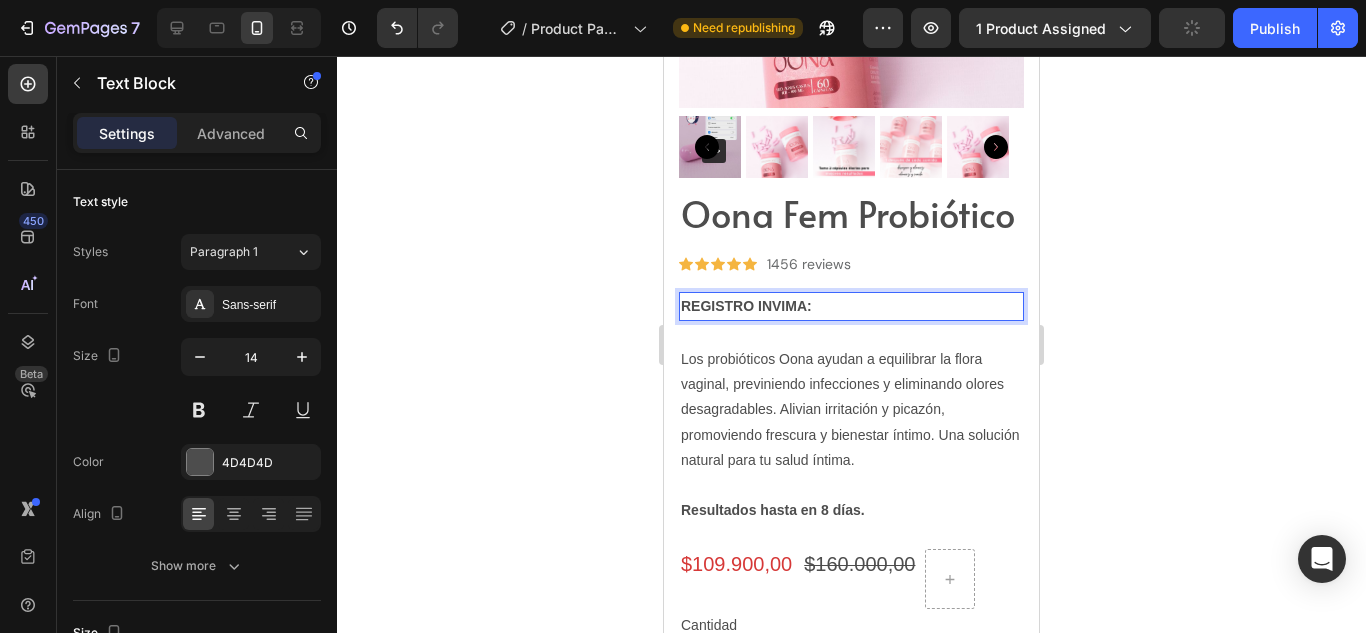 click 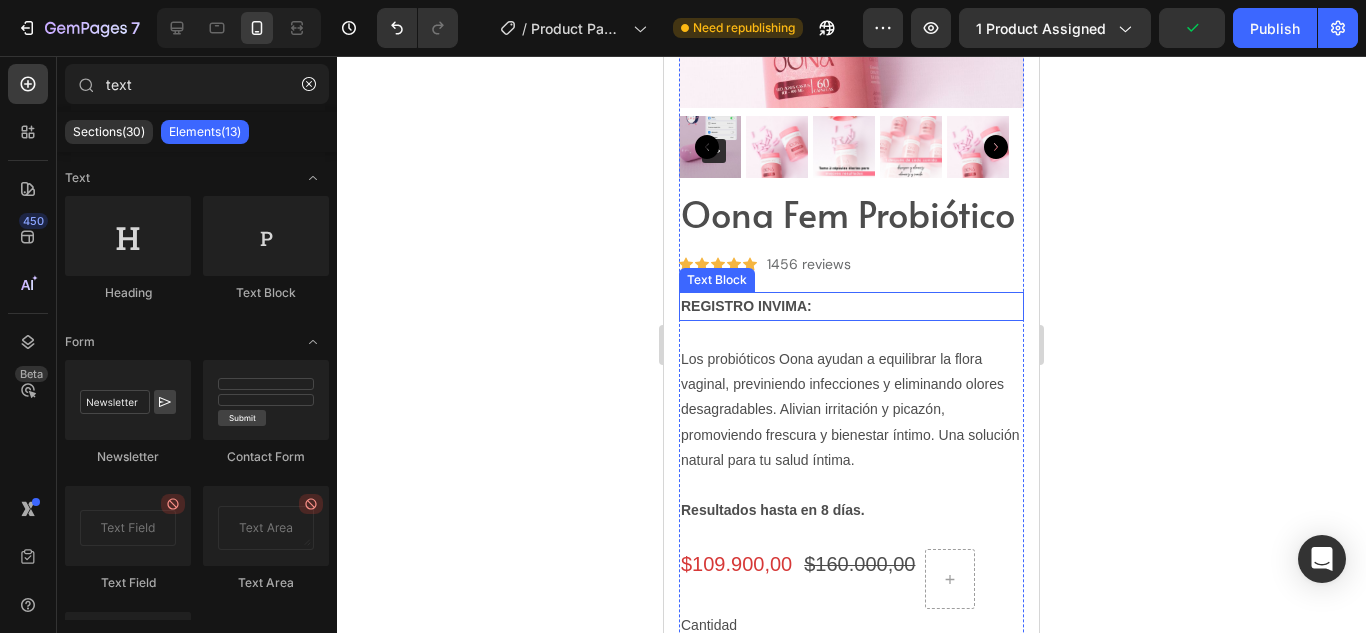 click on "REGISTRO INVIMA:" at bounding box center (851, 306) 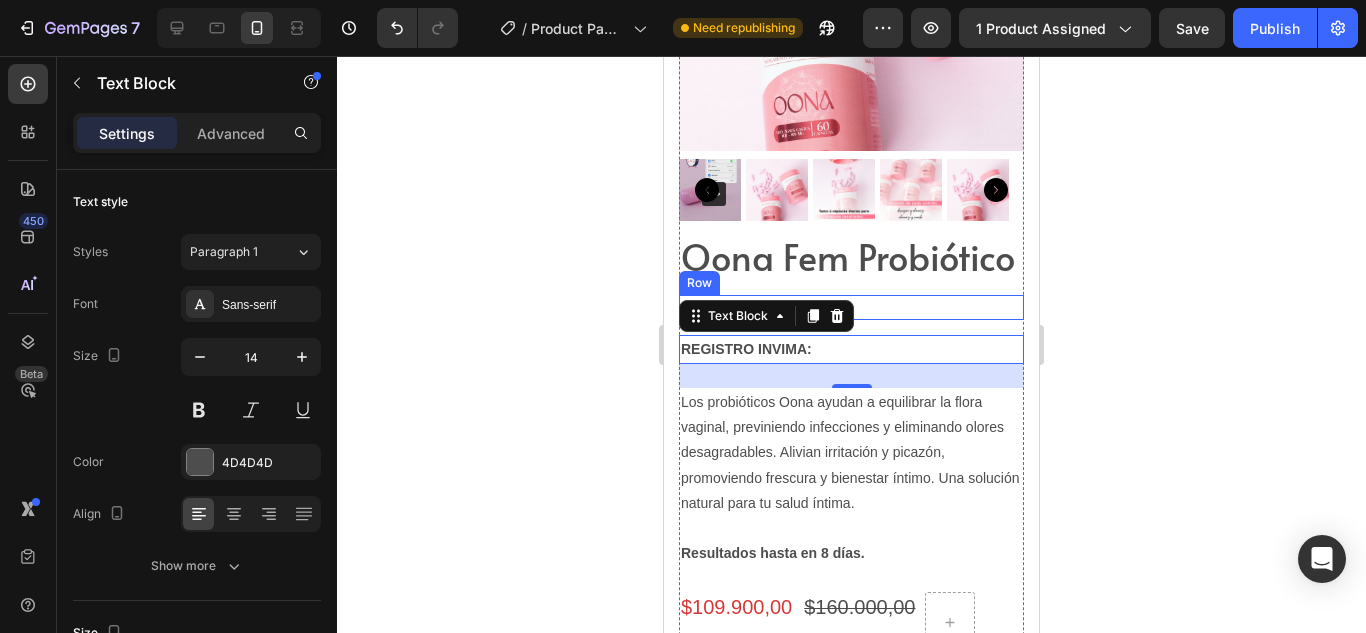 scroll, scrollTop: 309, scrollLeft: 0, axis: vertical 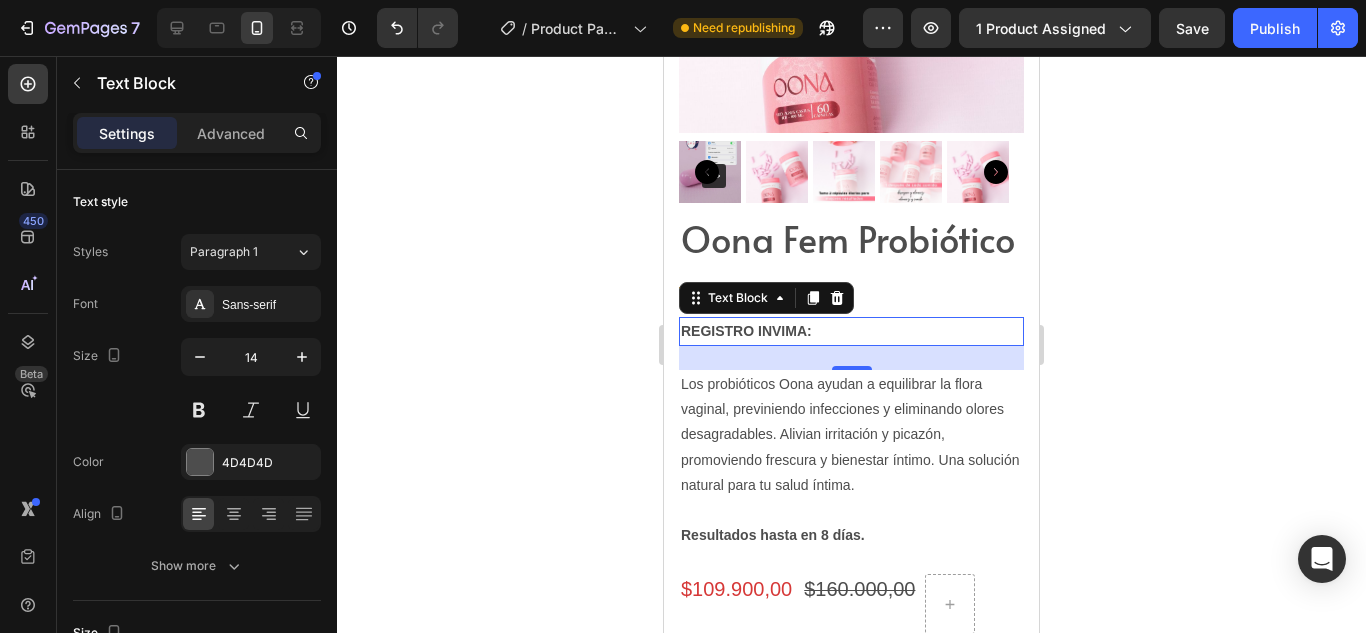 click 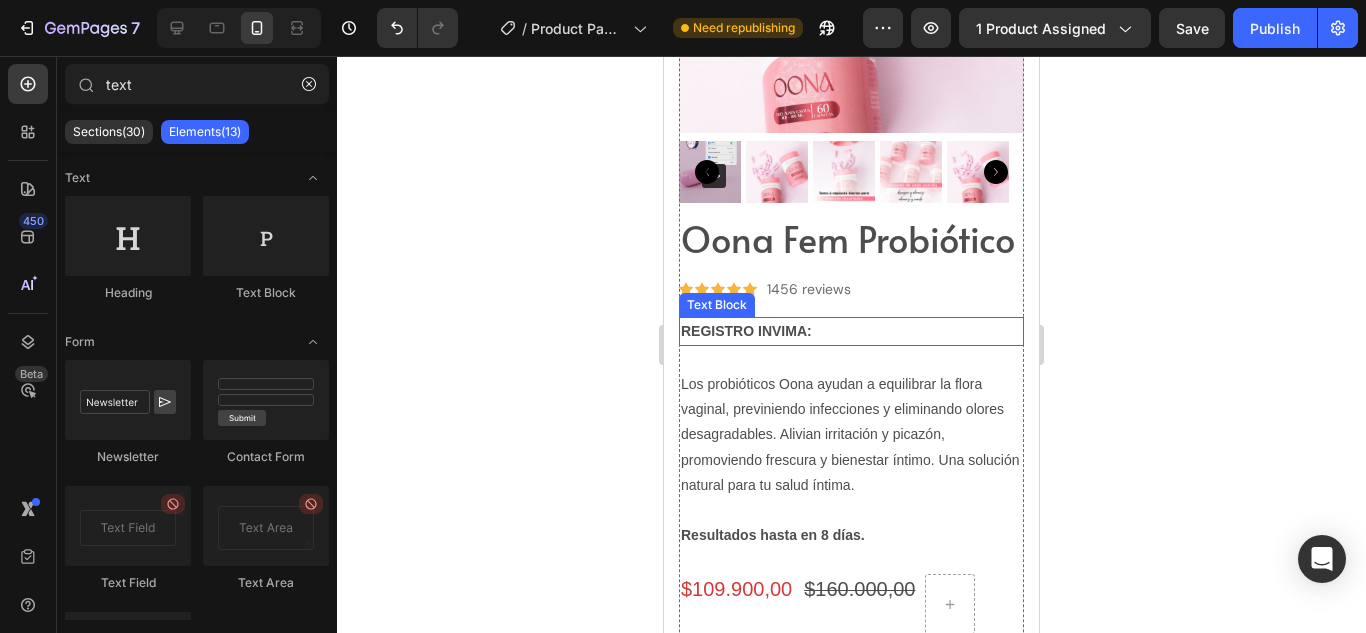 click on "REGISTRO INVIMA:" at bounding box center (851, 331) 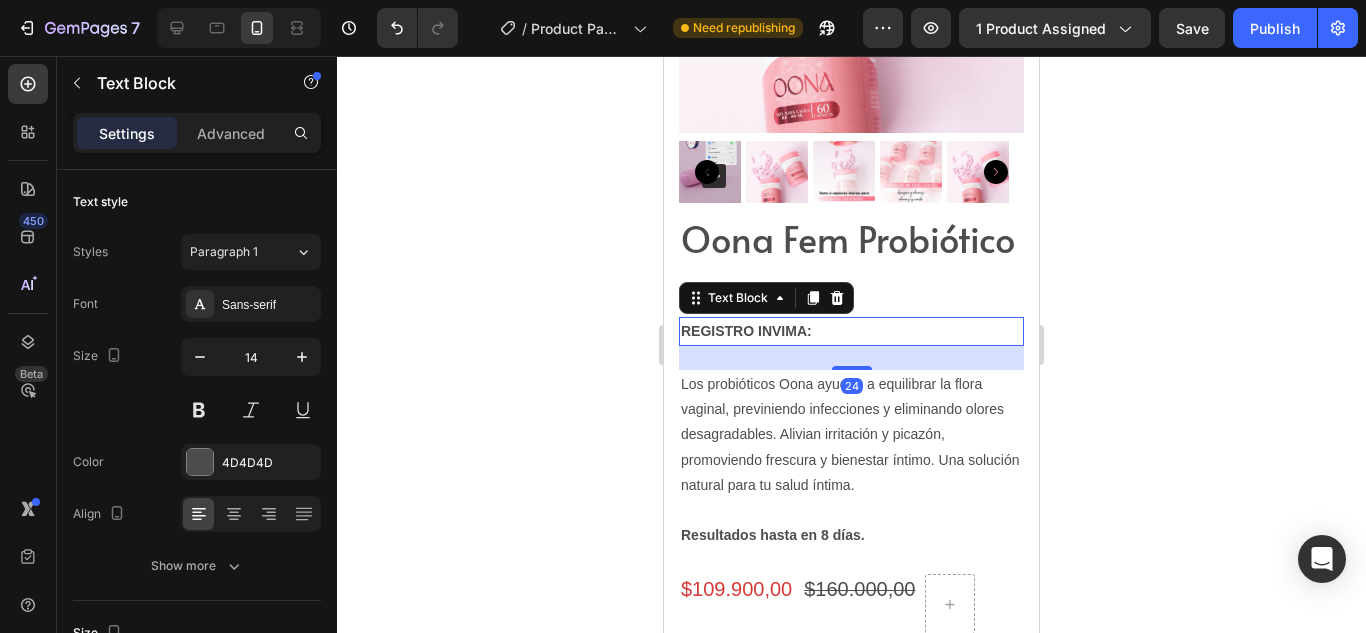 click 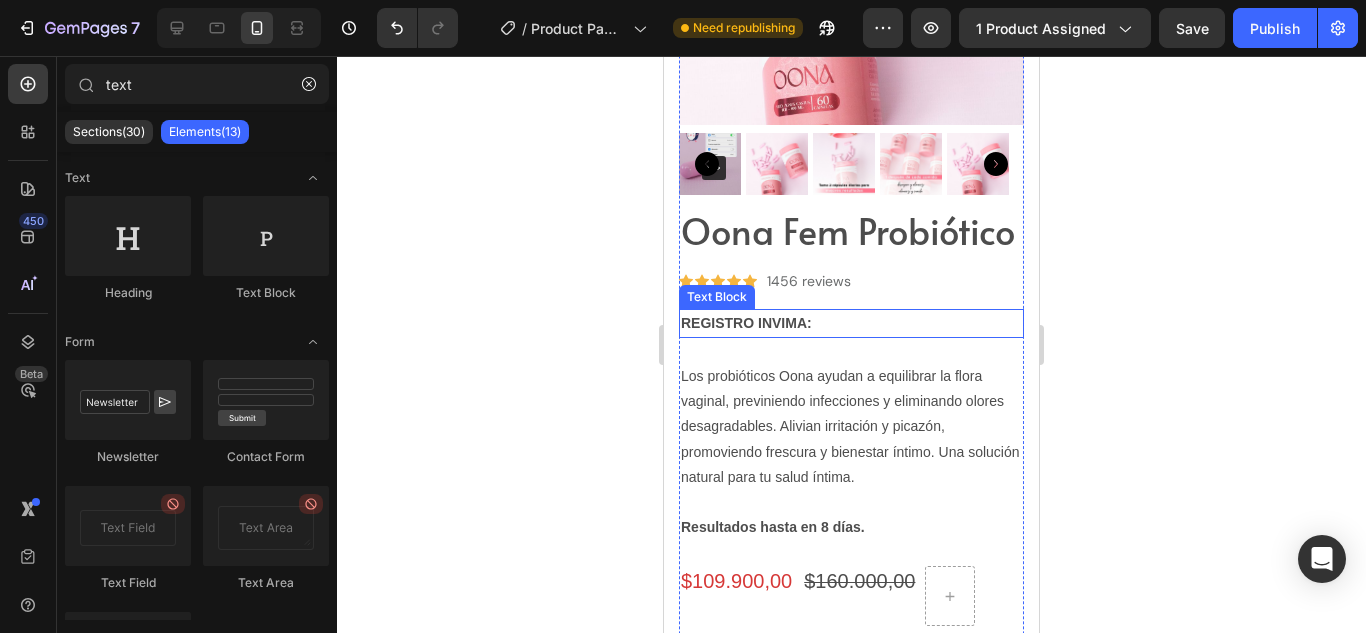 scroll, scrollTop: 318, scrollLeft: 0, axis: vertical 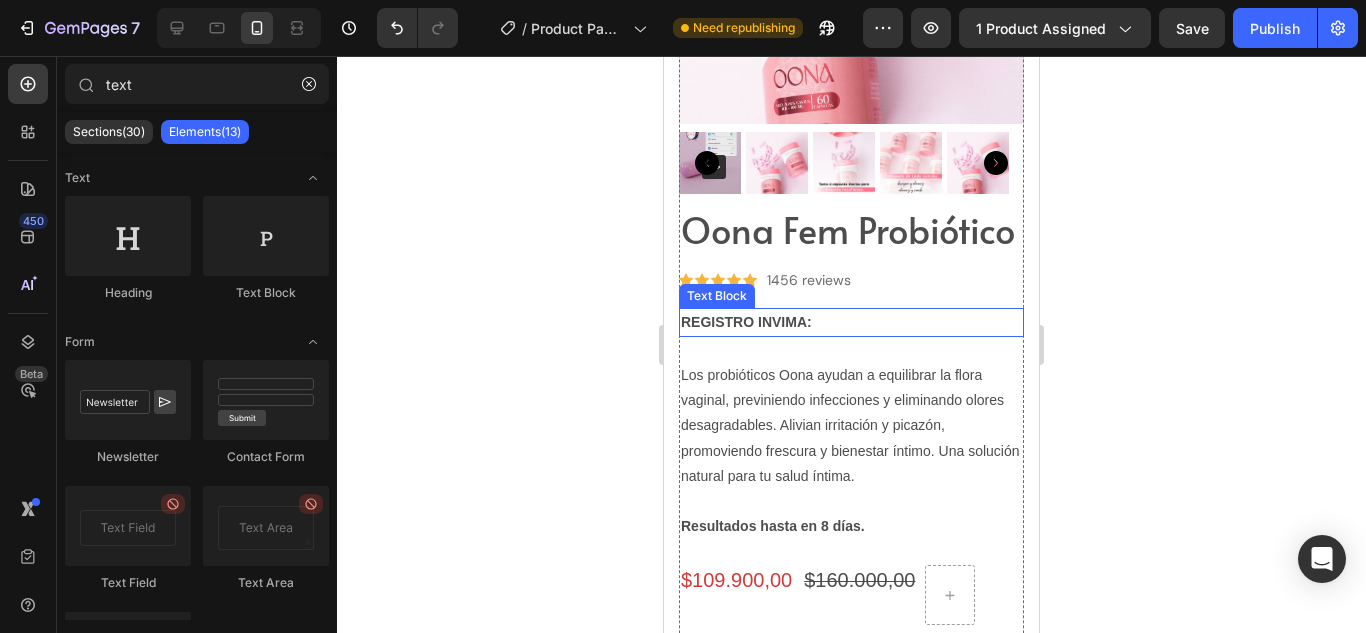 click on "REGISTRO INVIMA:" at bounding box center (851, 322) 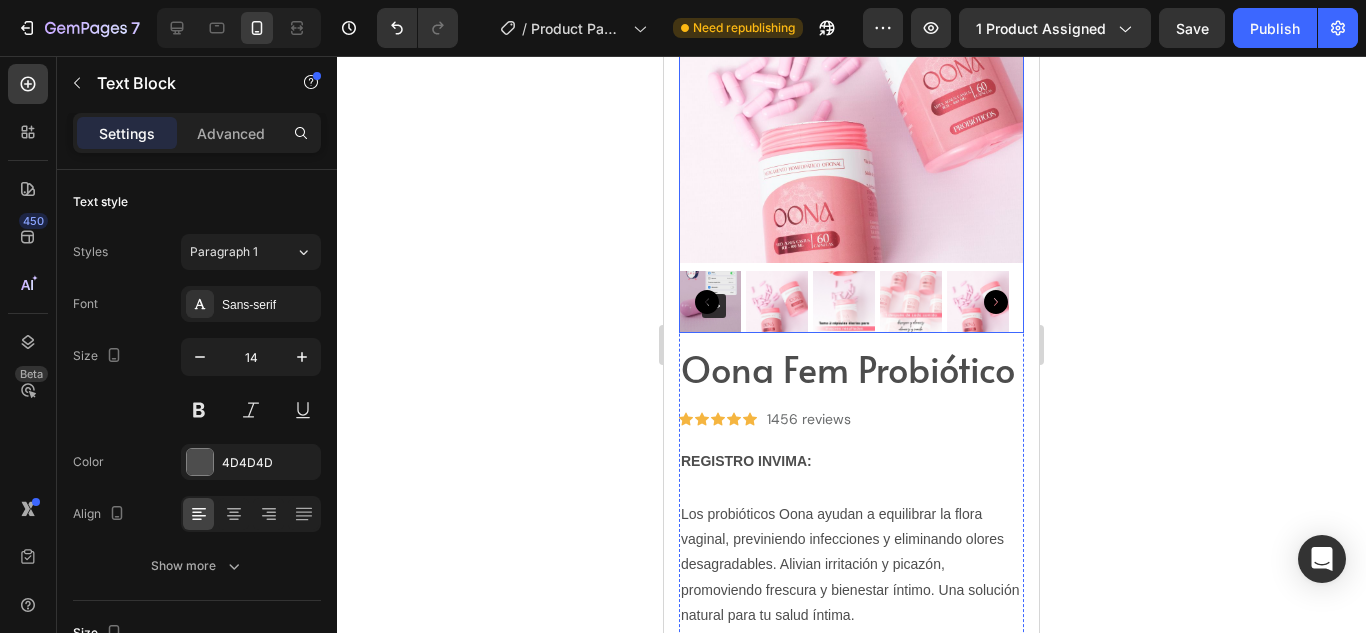 scroll, scrollTop: 244, scrollLeft: 0, axis: vertical 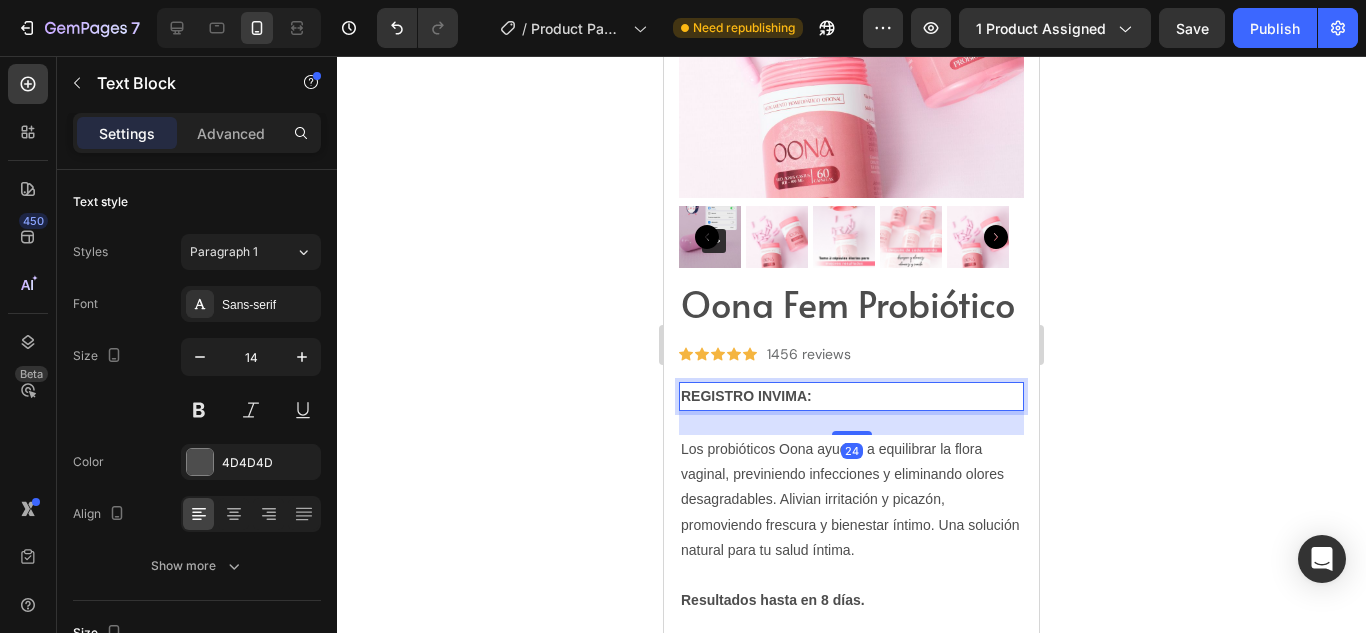 click on "REGISTRO INVIMA:" at bounding box center (851, 396) 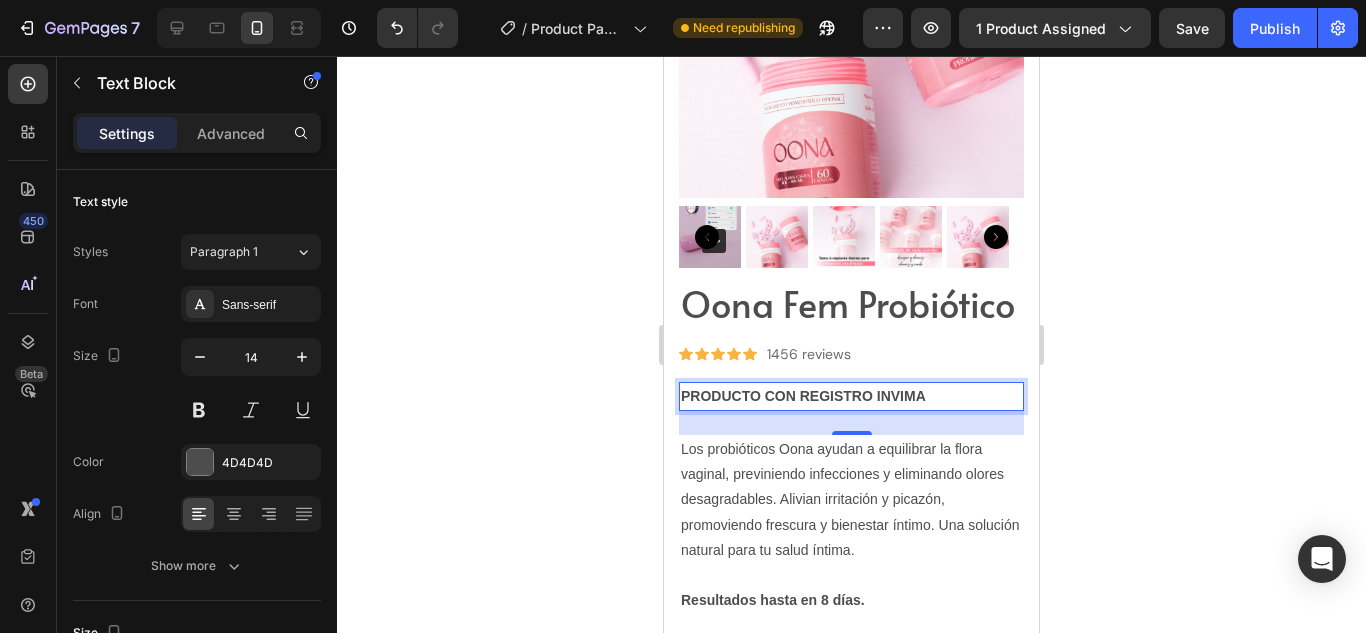 click 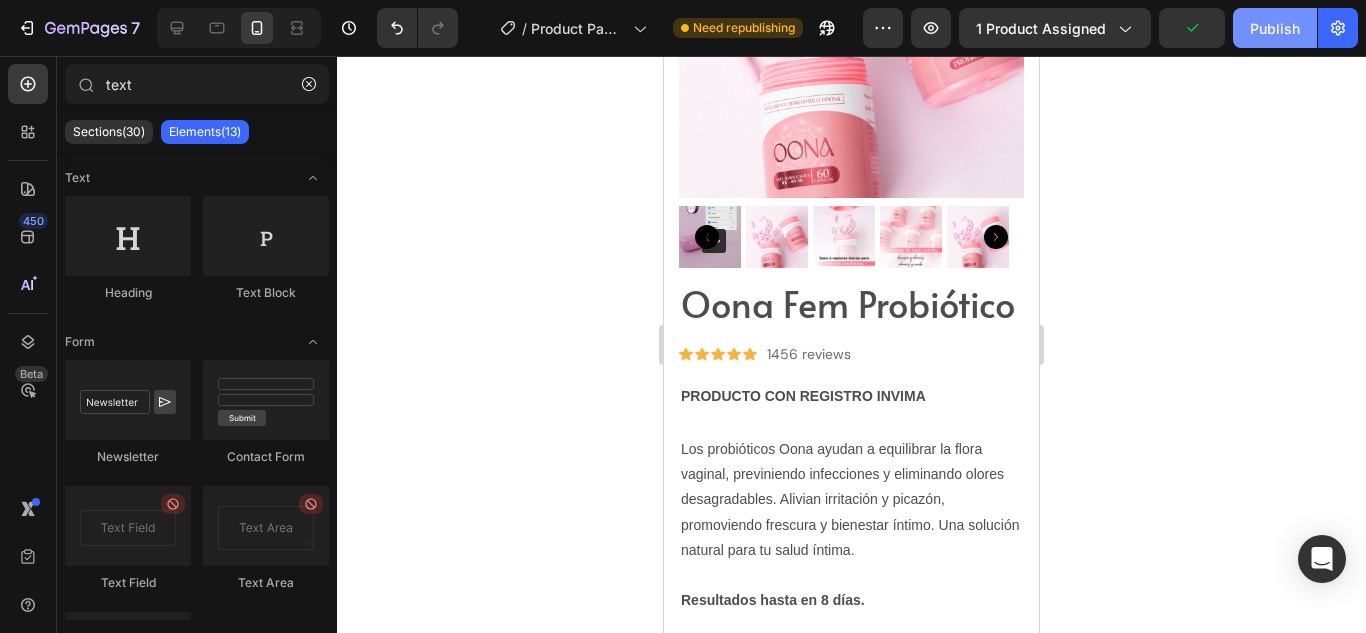 click on "Publish" at bounding box center (1275, 28) 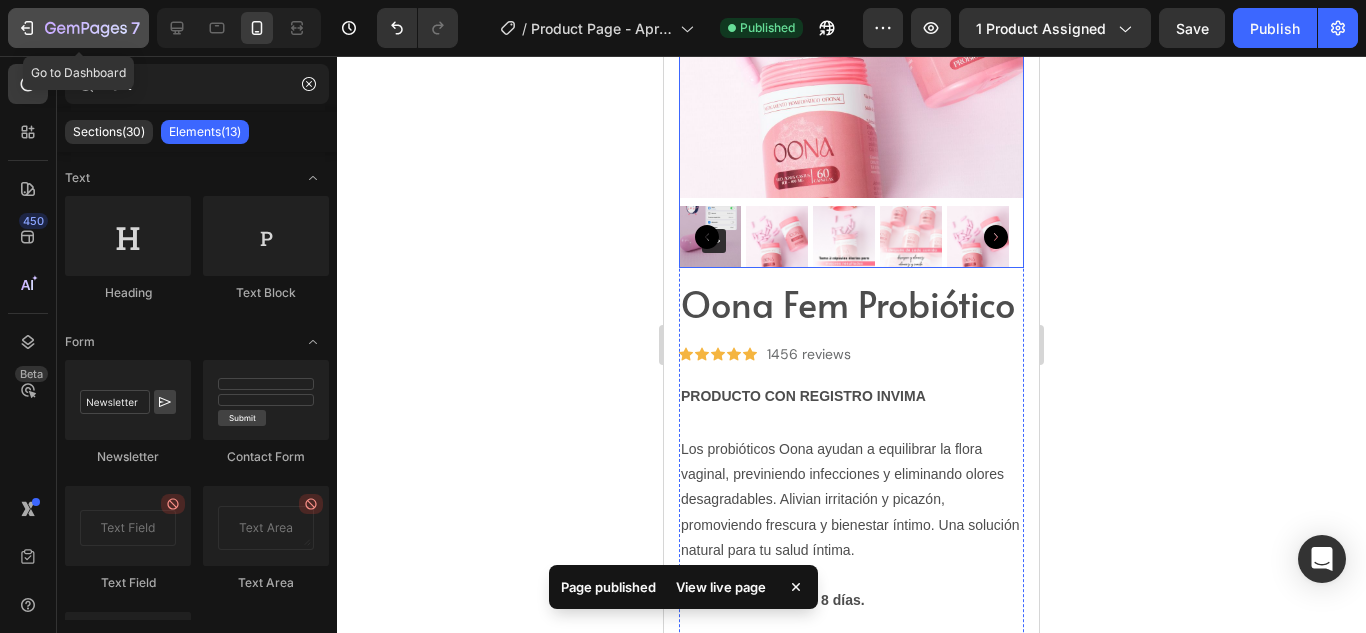 click on "7" 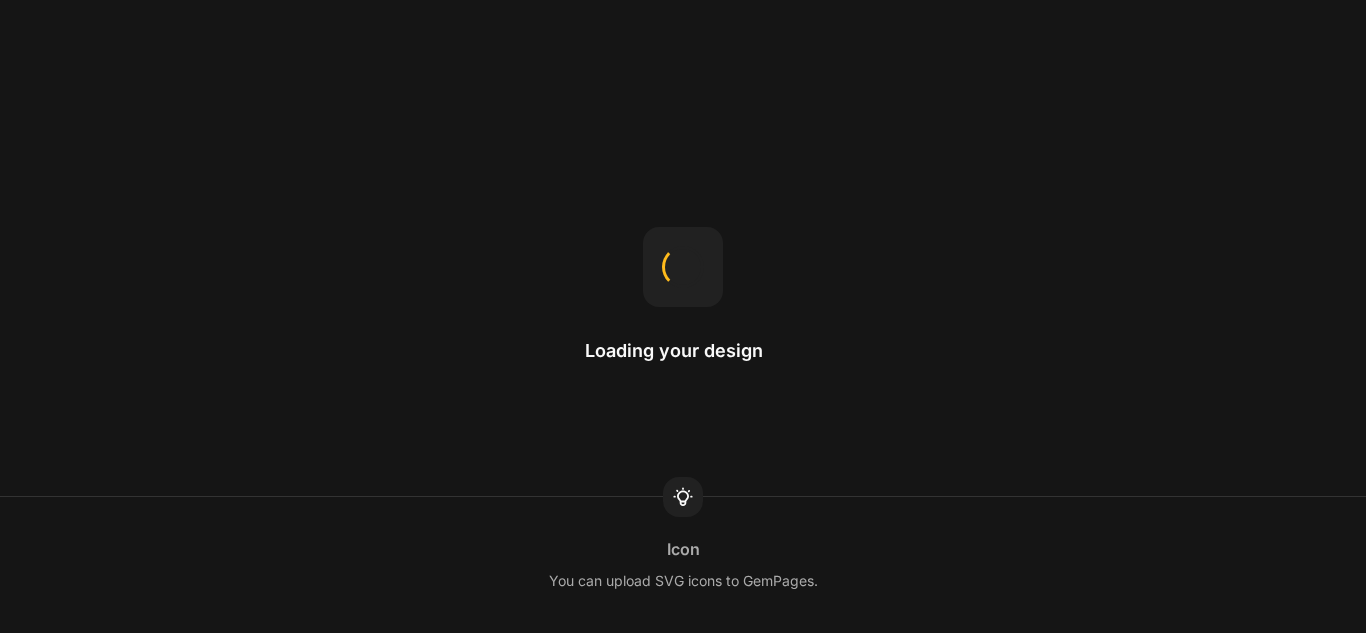 scroll, scrollTop: 0, scrollLeft: 0, axis: both 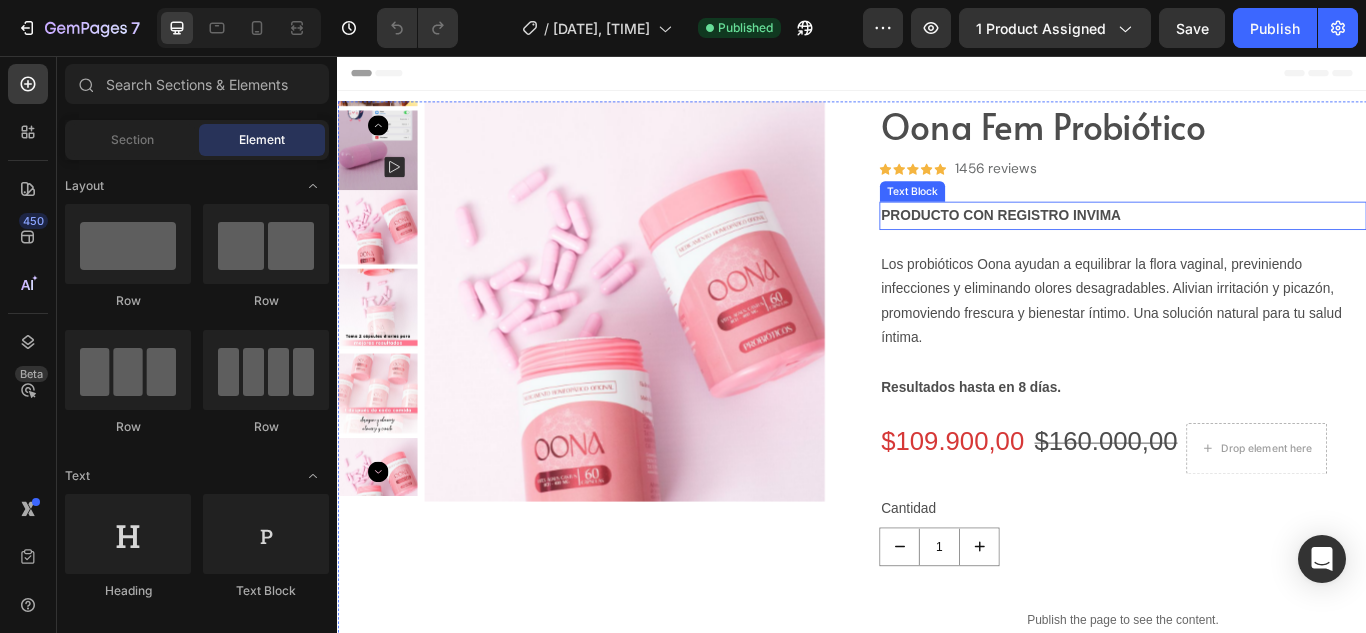 click on "PRODUCTO CON REGISTRO INVIMA" at bounding box center [1253, 242] 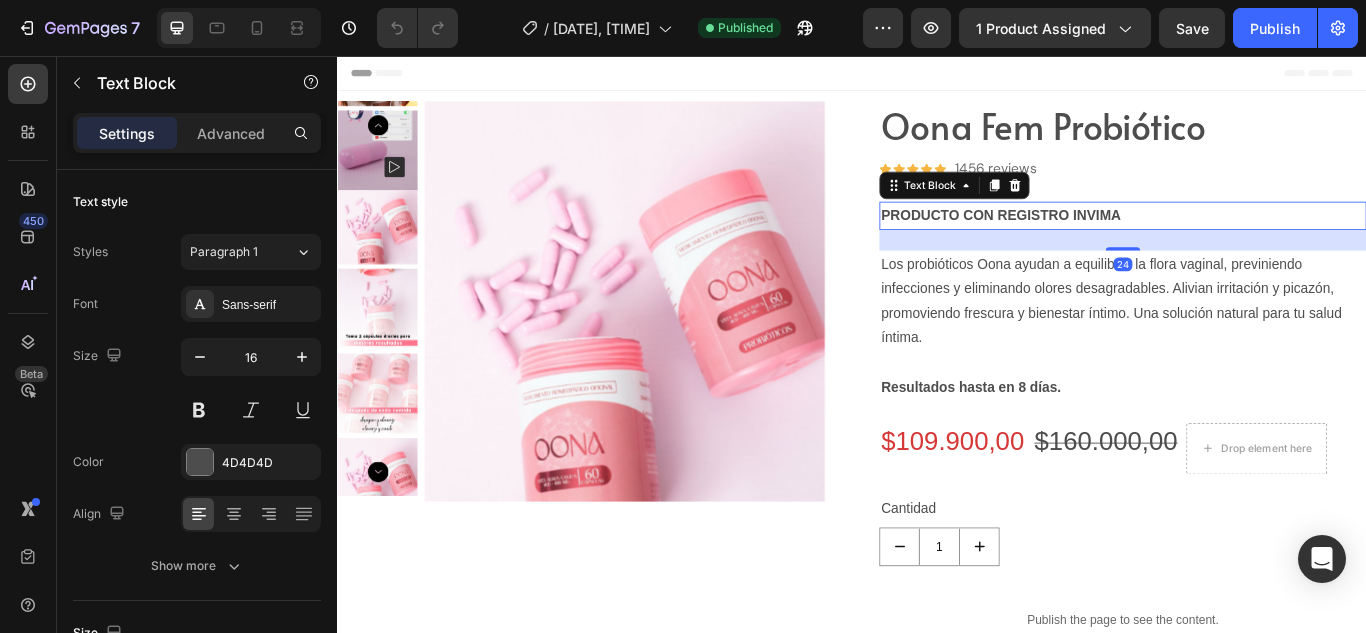 click on "PRODUCTO CON REGISTRO INVIMA" at bounding box center (1253, 242) 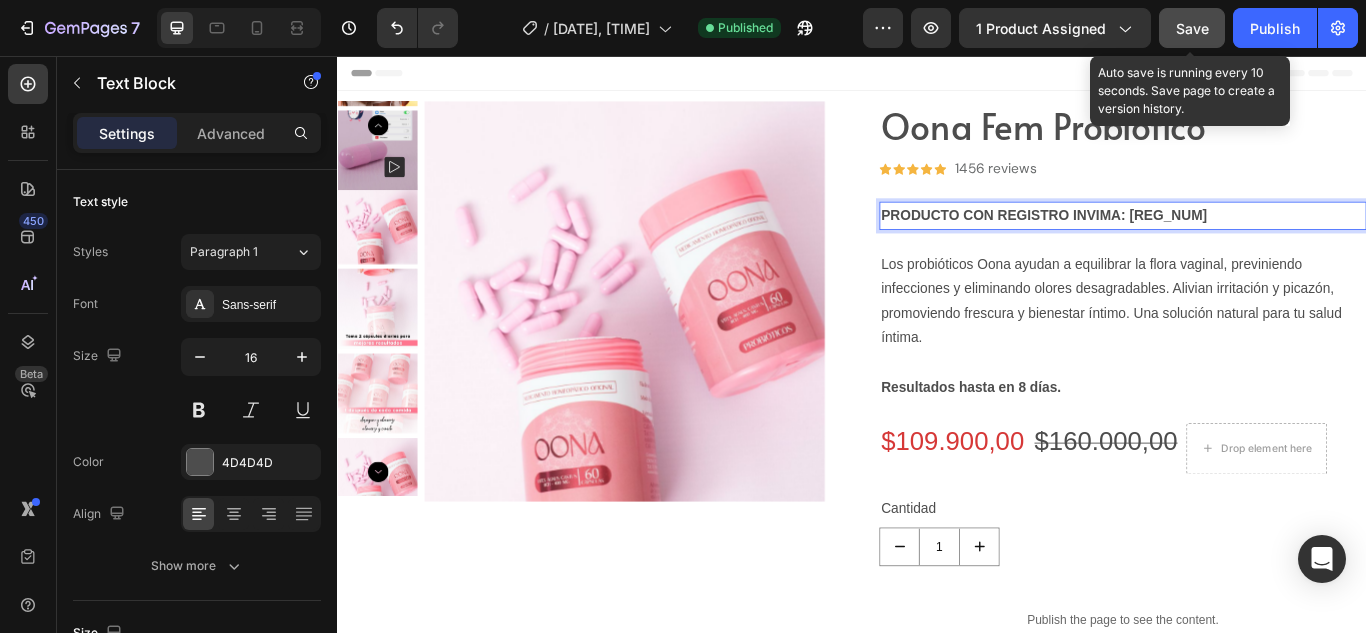 click on "Save" 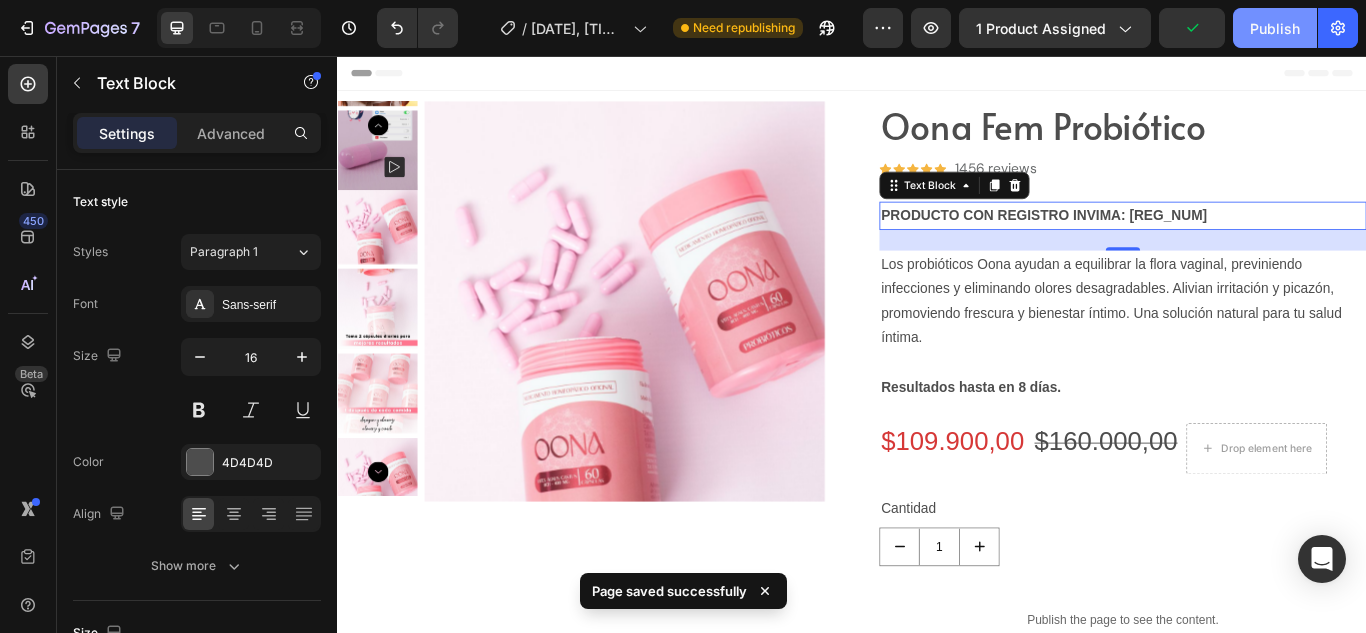 click on "Publish" at bounding box center (1275, 28) 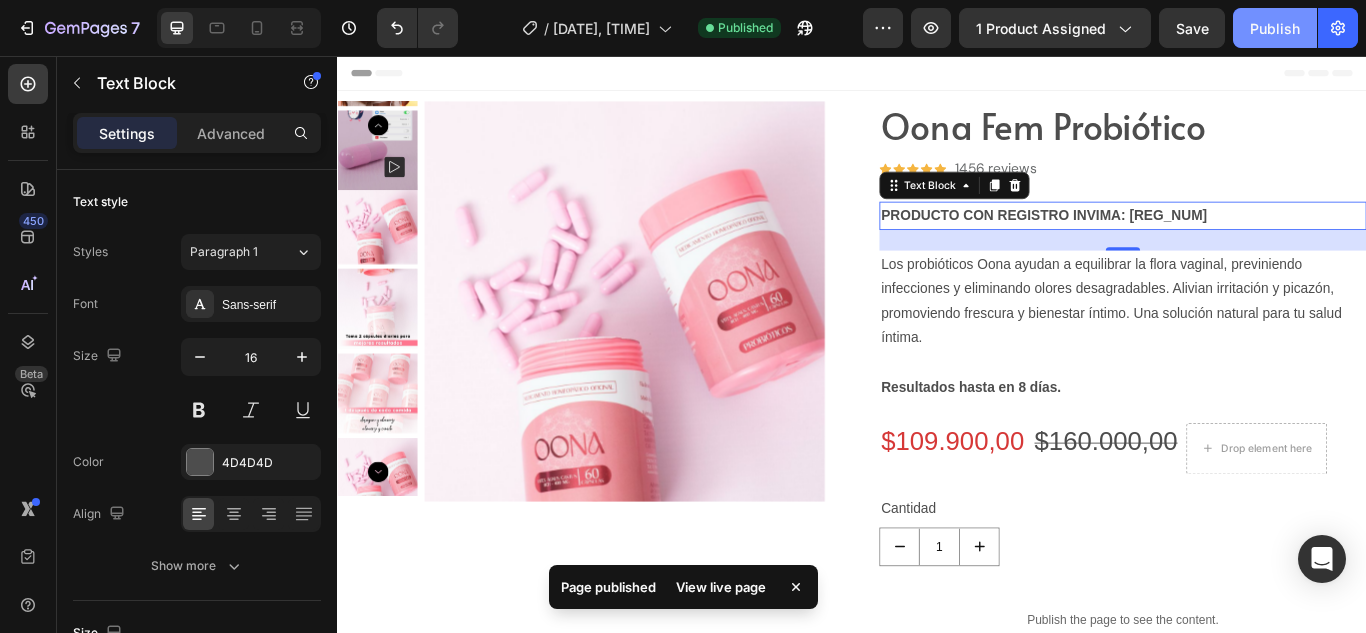 click on "Publish" at bounding box center [1275, 28] 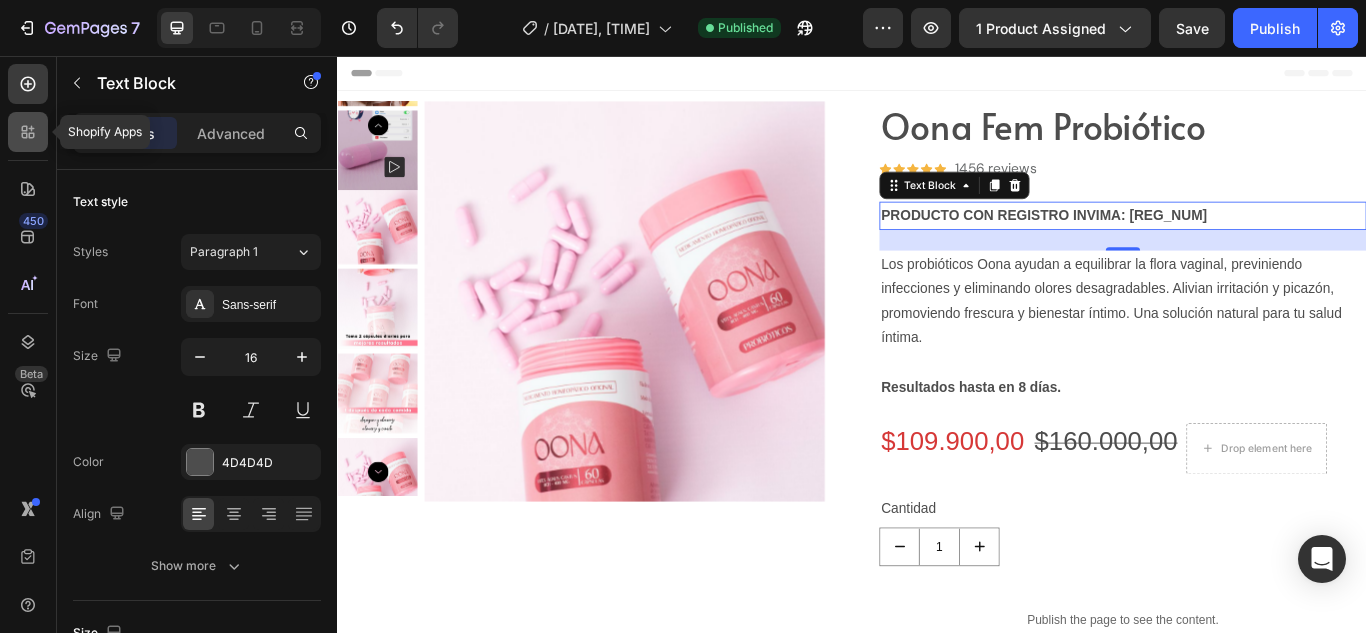 click 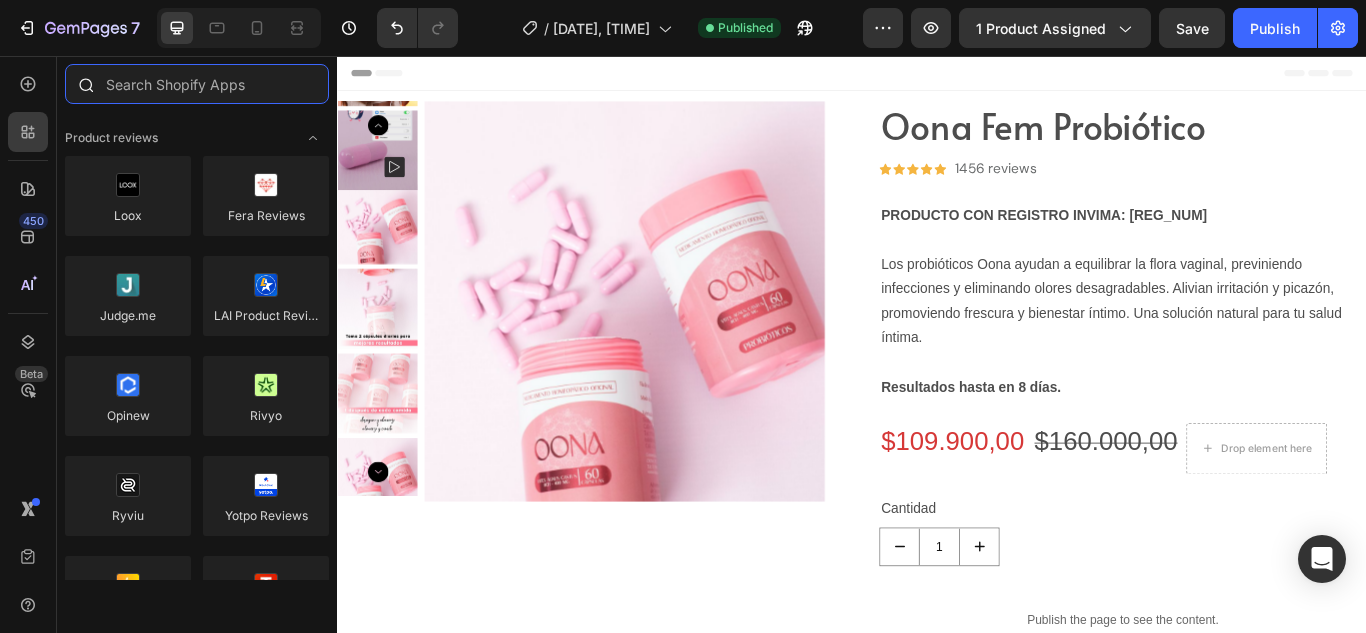 click at bounding box center [197, 84] 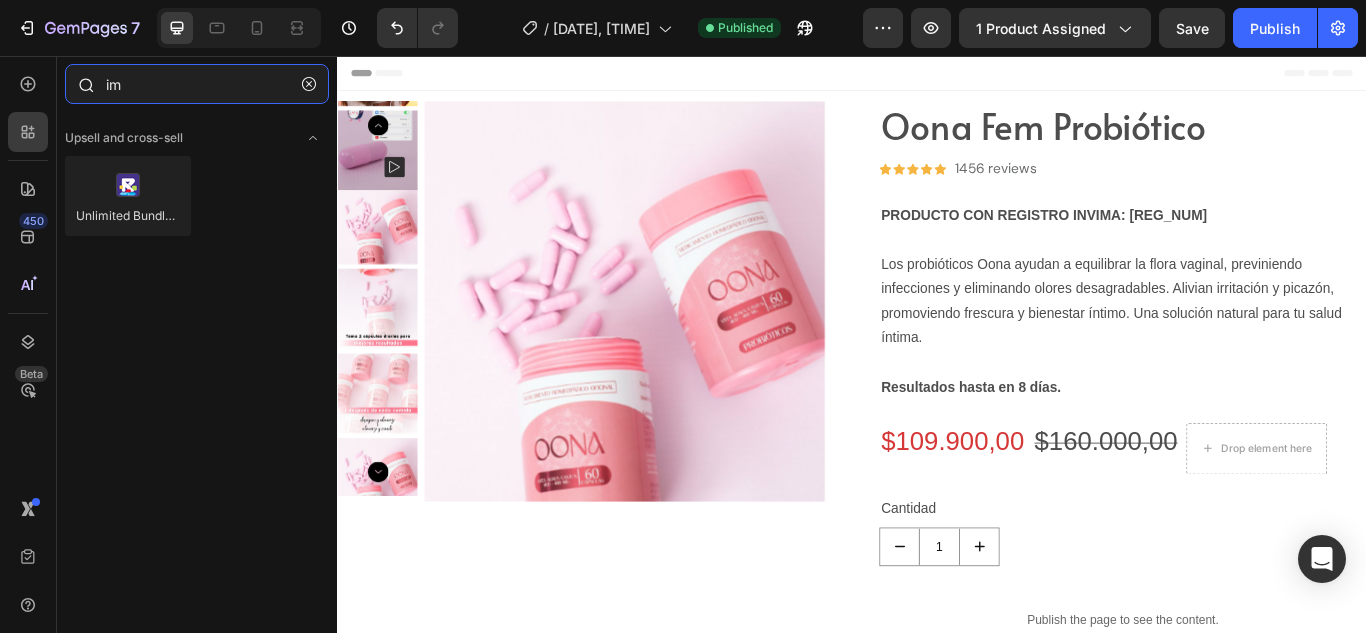 type on "i" 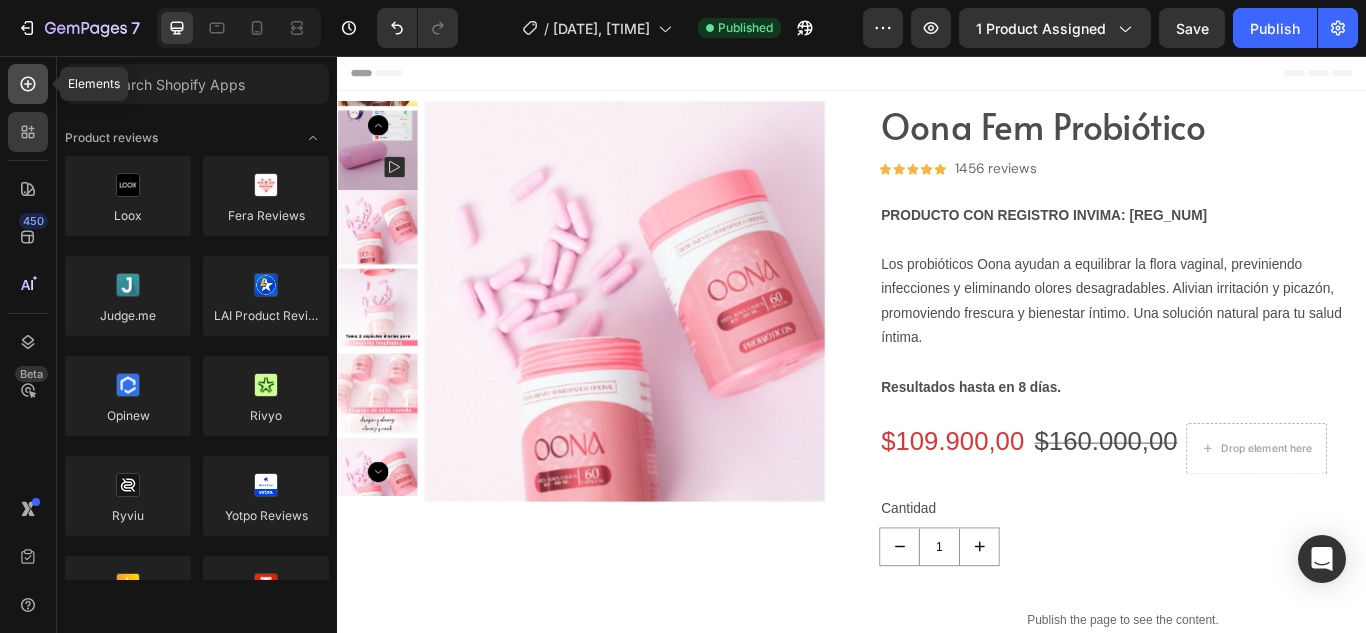 click 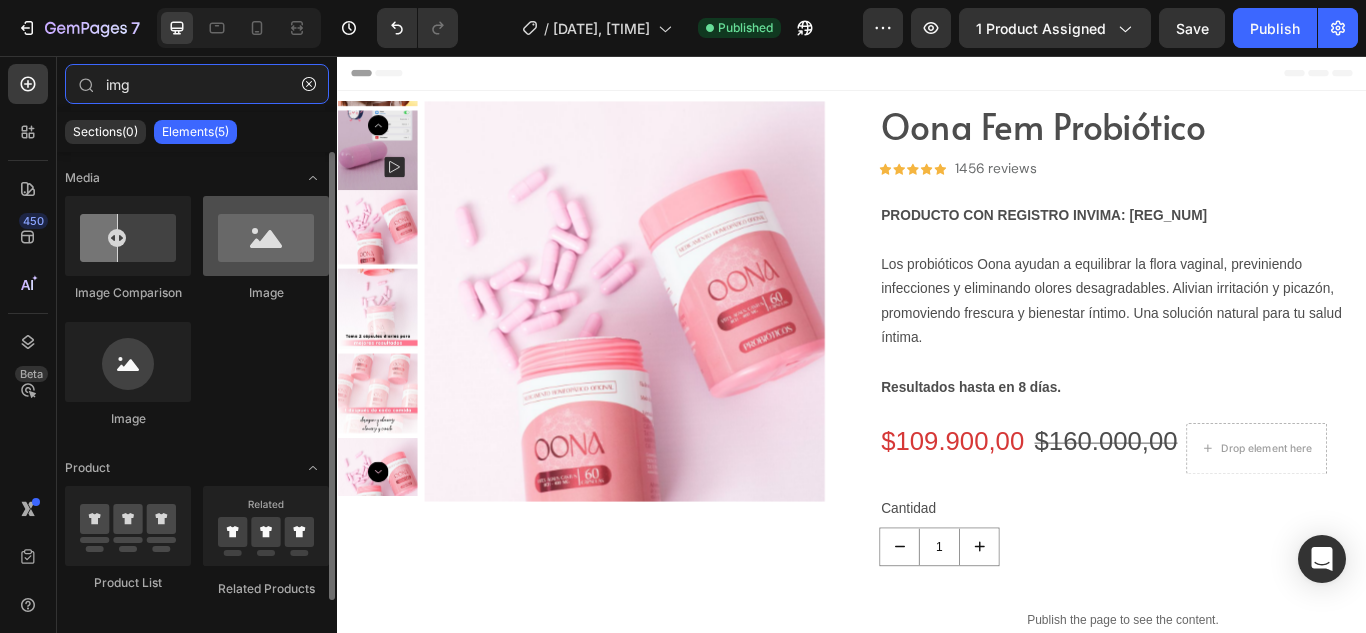 type on "img" 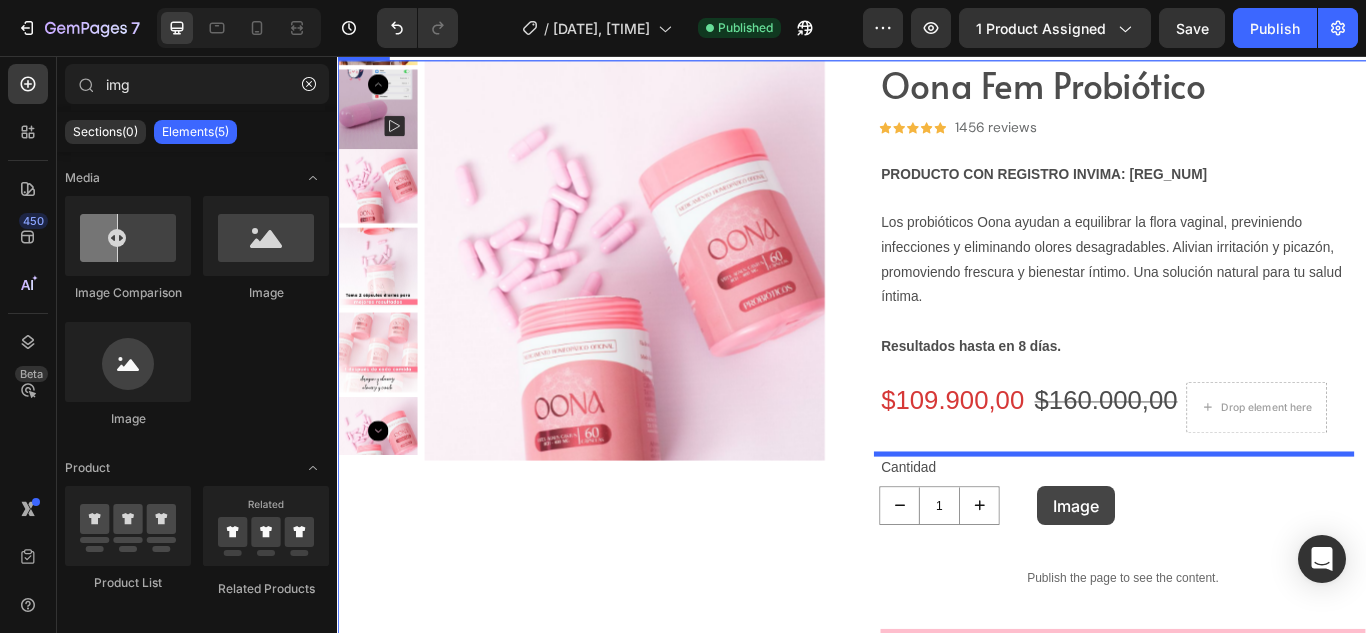 scroll, scrollTop: 57, scrollLeft: 0, axis: vertical 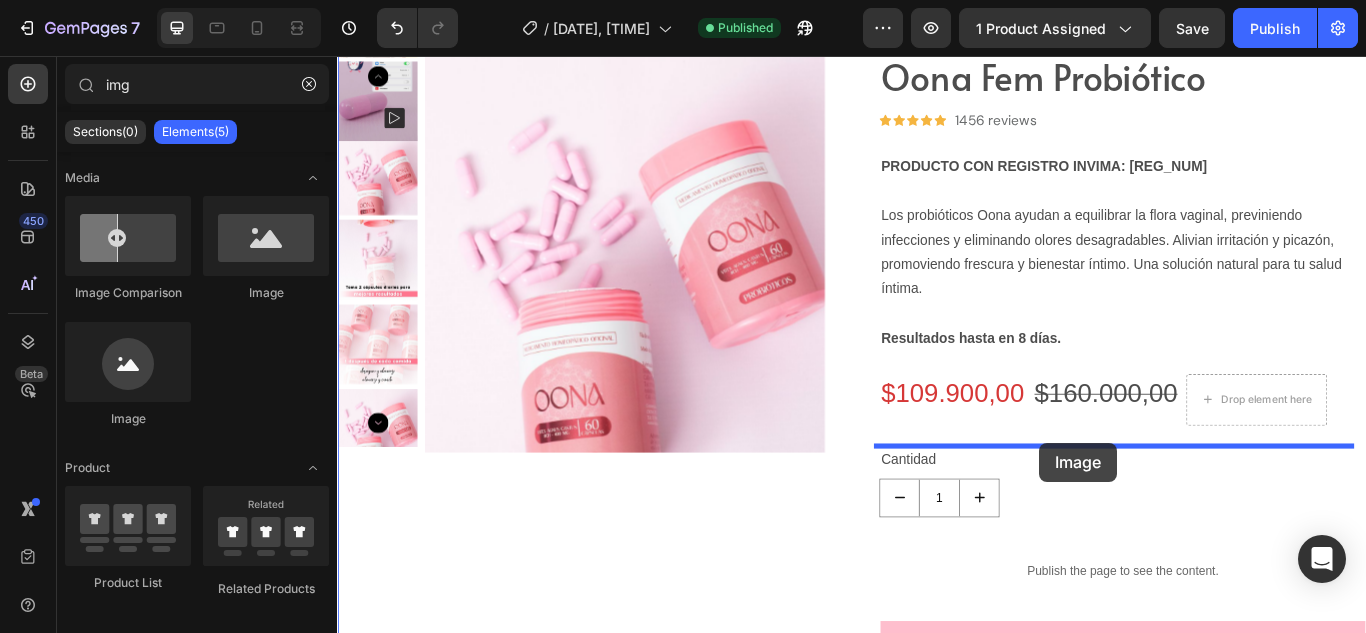 drag, startPoint x: 606, startPoint y: 314, endPoint x: 1156, endPoint y: 507, distance: 582.87994 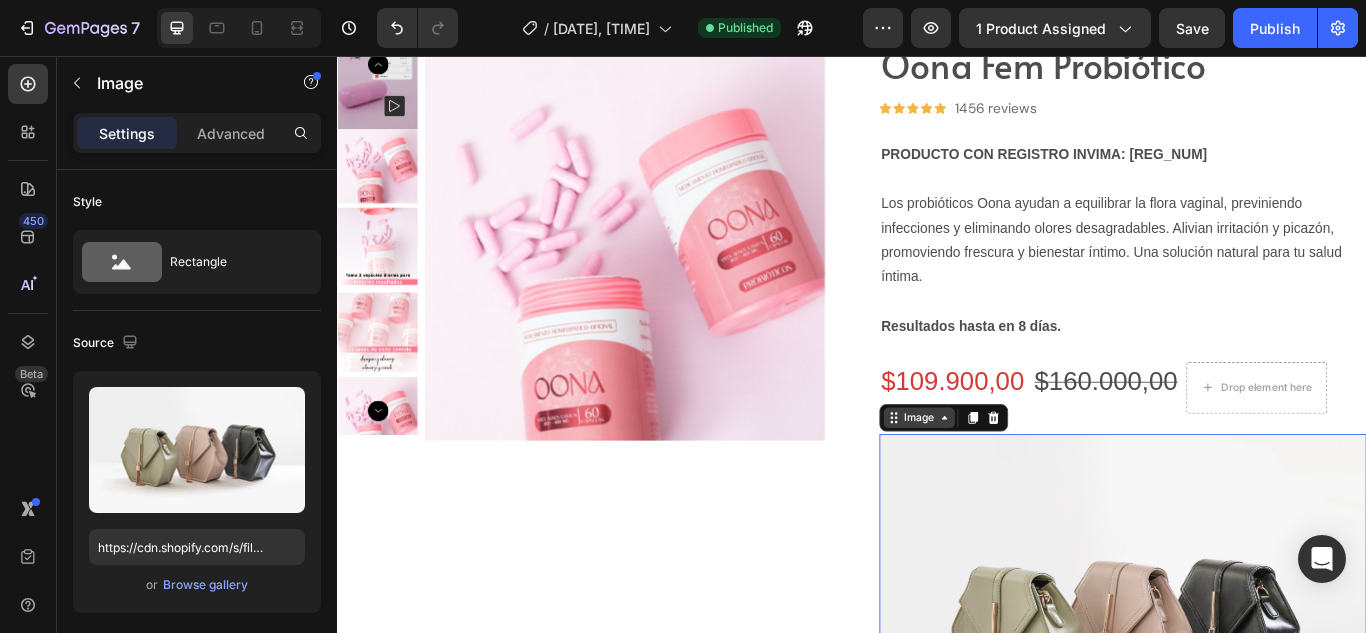 scroll, scrollTop: 72, scrollLeft: 0, axis: vertical 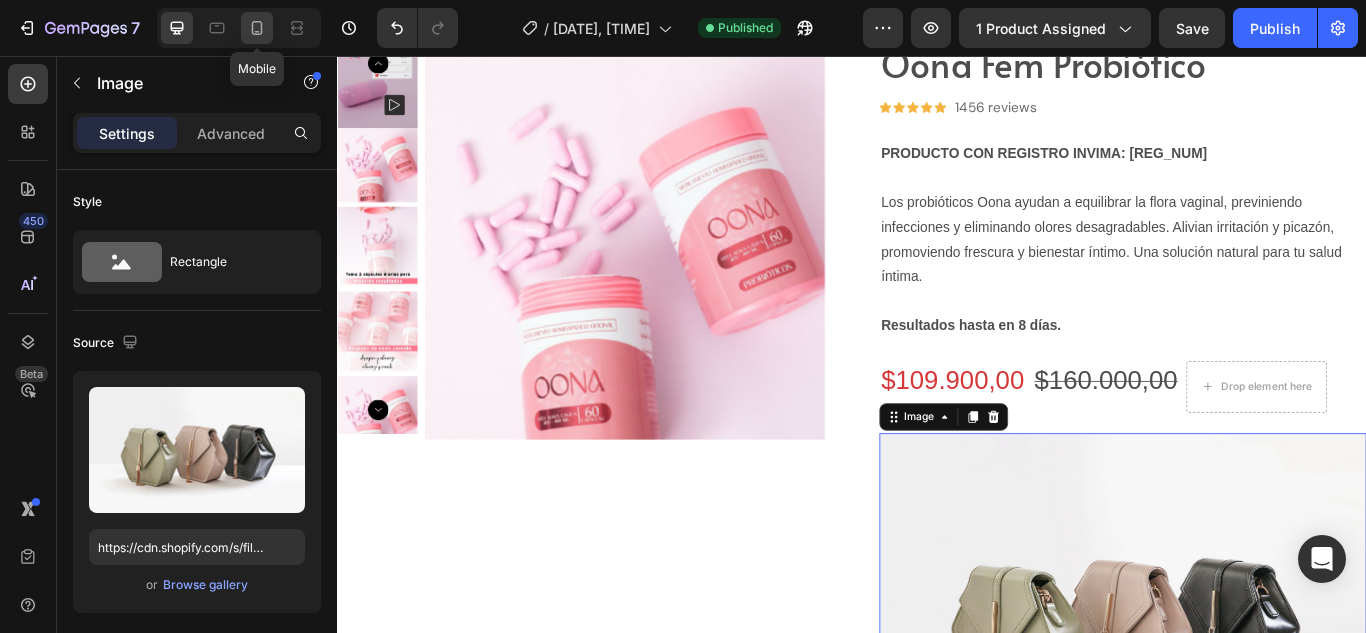click 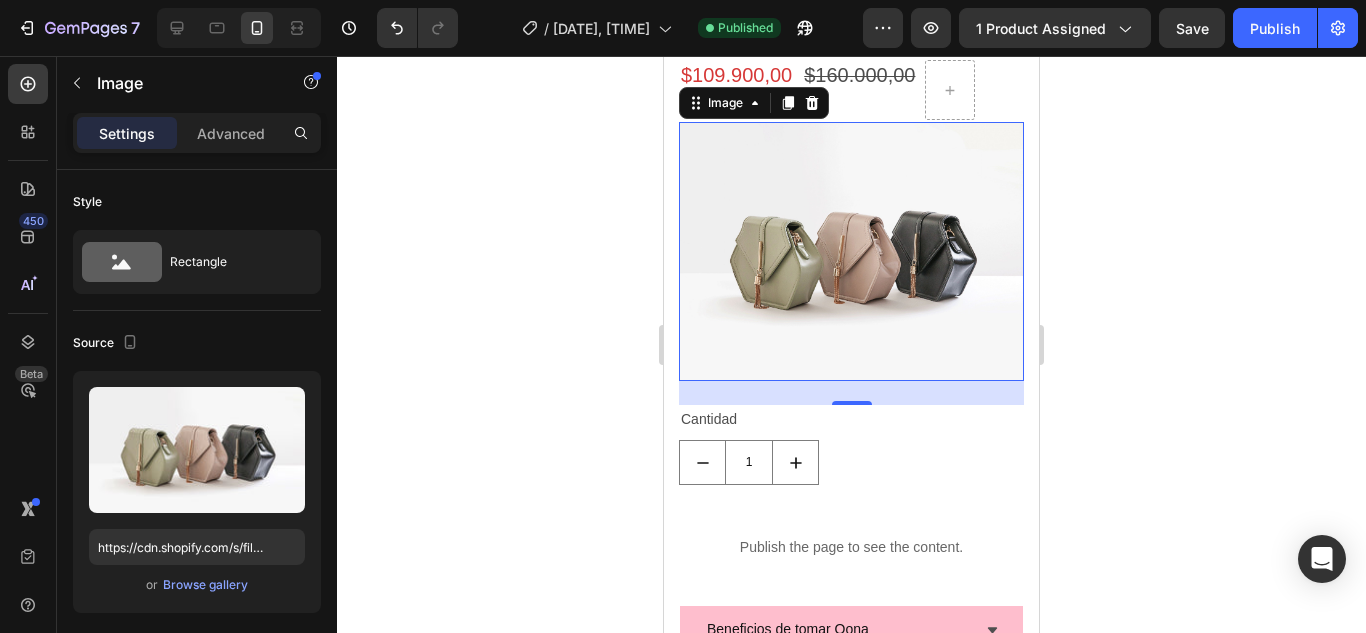 scroll, scrollTop: 816, scrollLeft: 0, axis: vertical 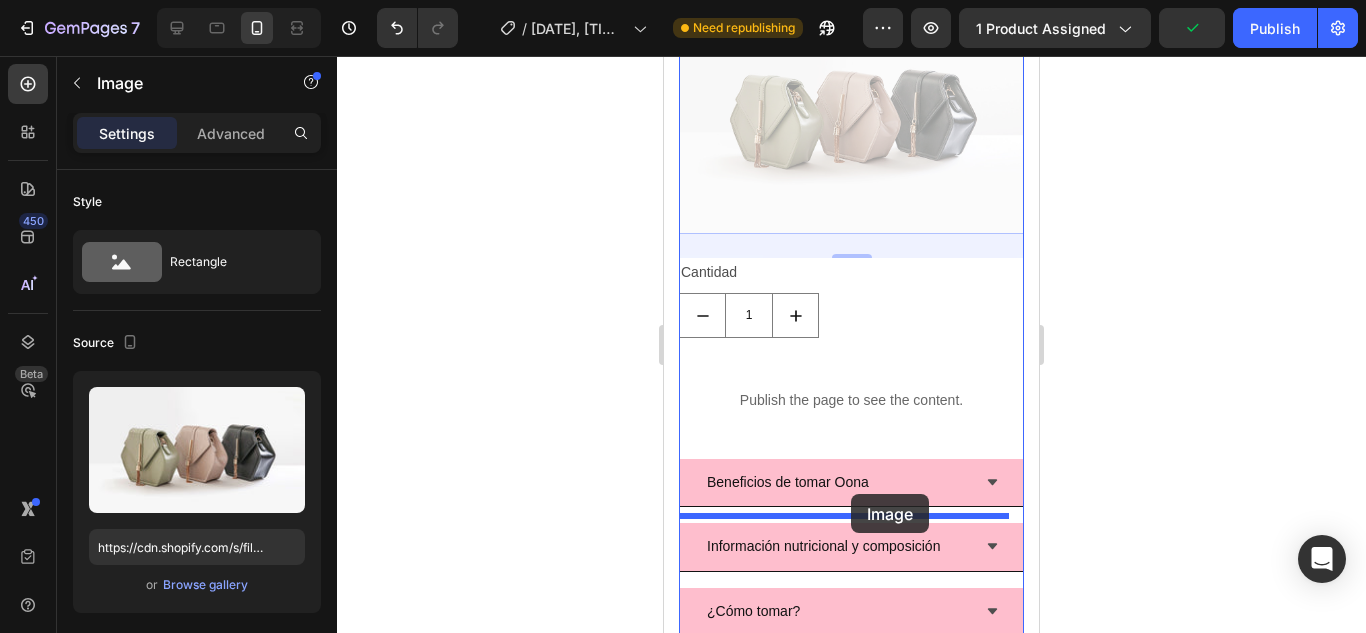 drag, startPoint x: 848, startPoint y: 282, endPoint x: 851, endPoint y: 494, distance: 212.02122 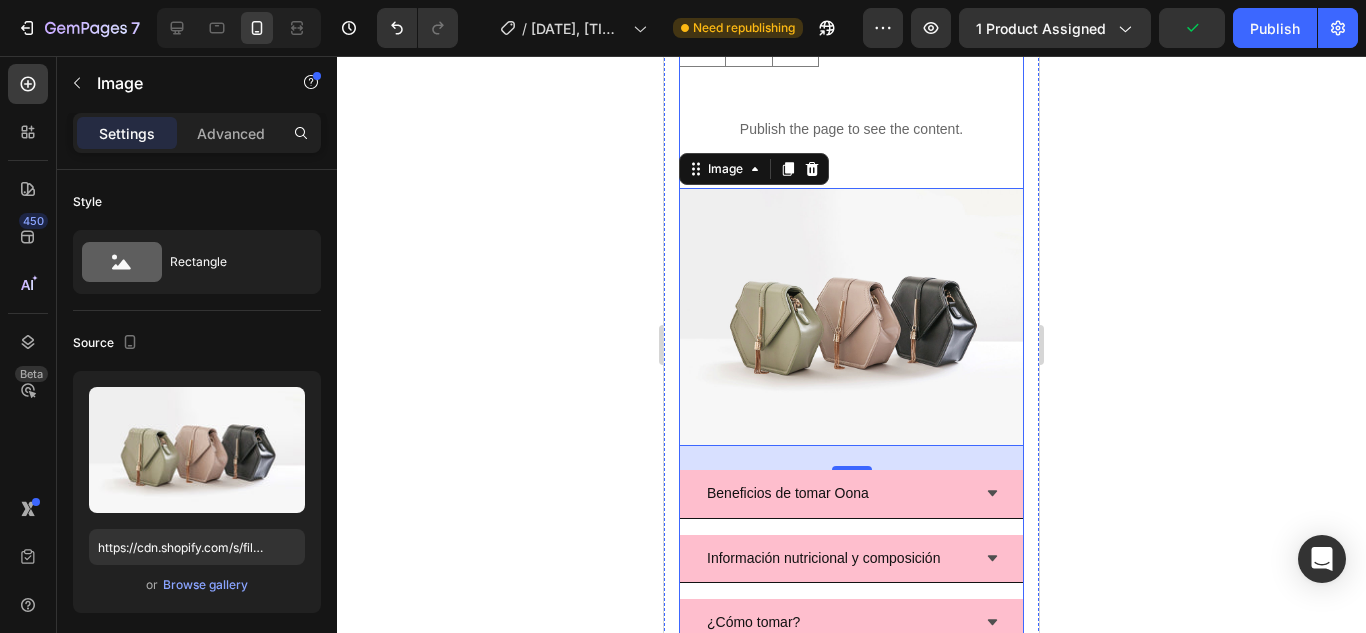 scroll, scrollTop: 687, scrollLeft: 0, axis: vertical 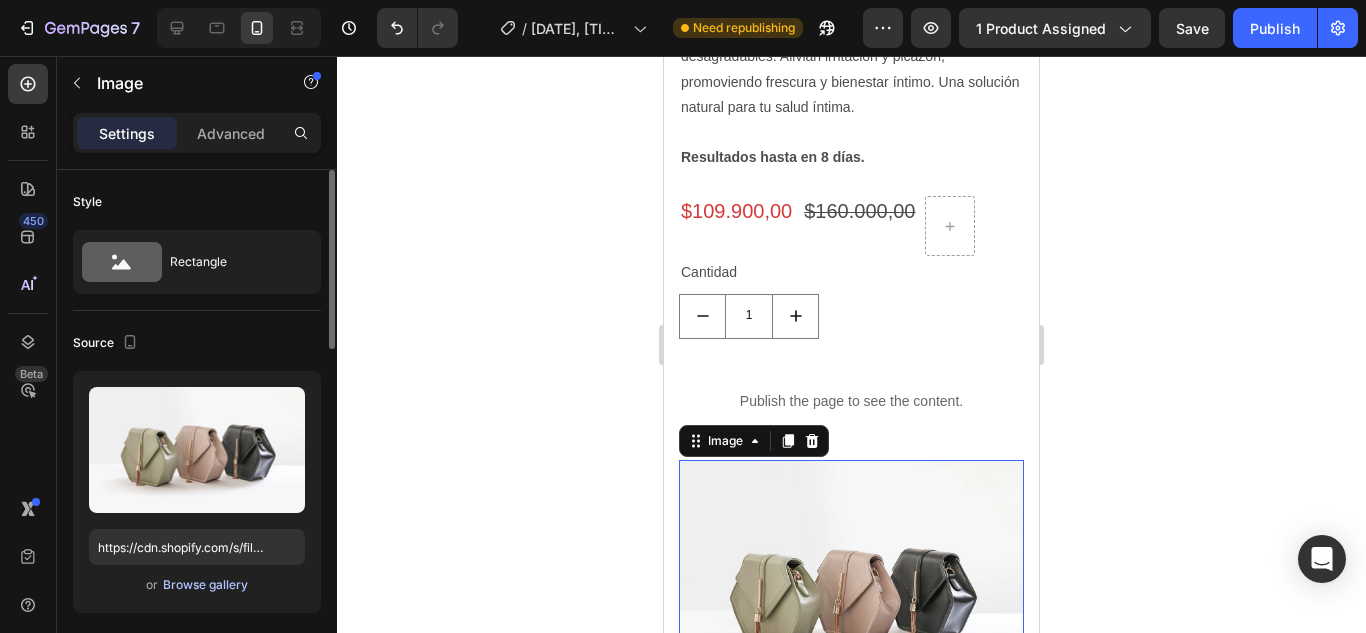click on "Browse gallery" at bounding box center [205, 585] 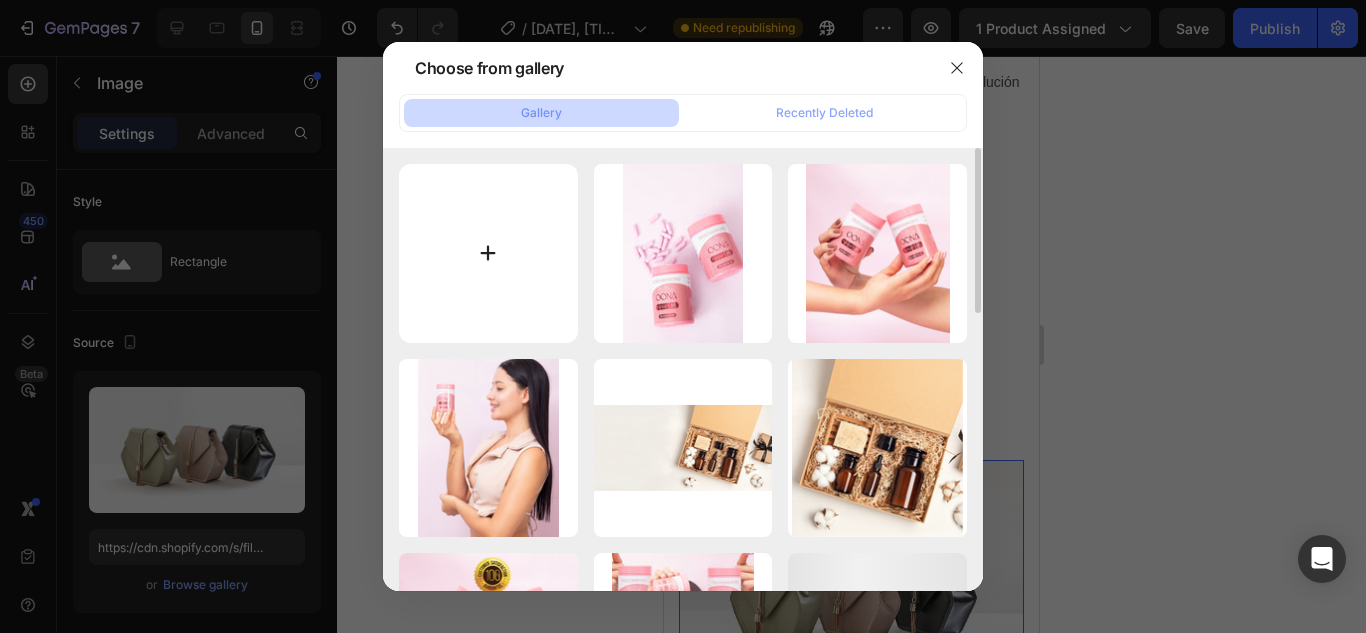 click at bounding box center [488, 253] 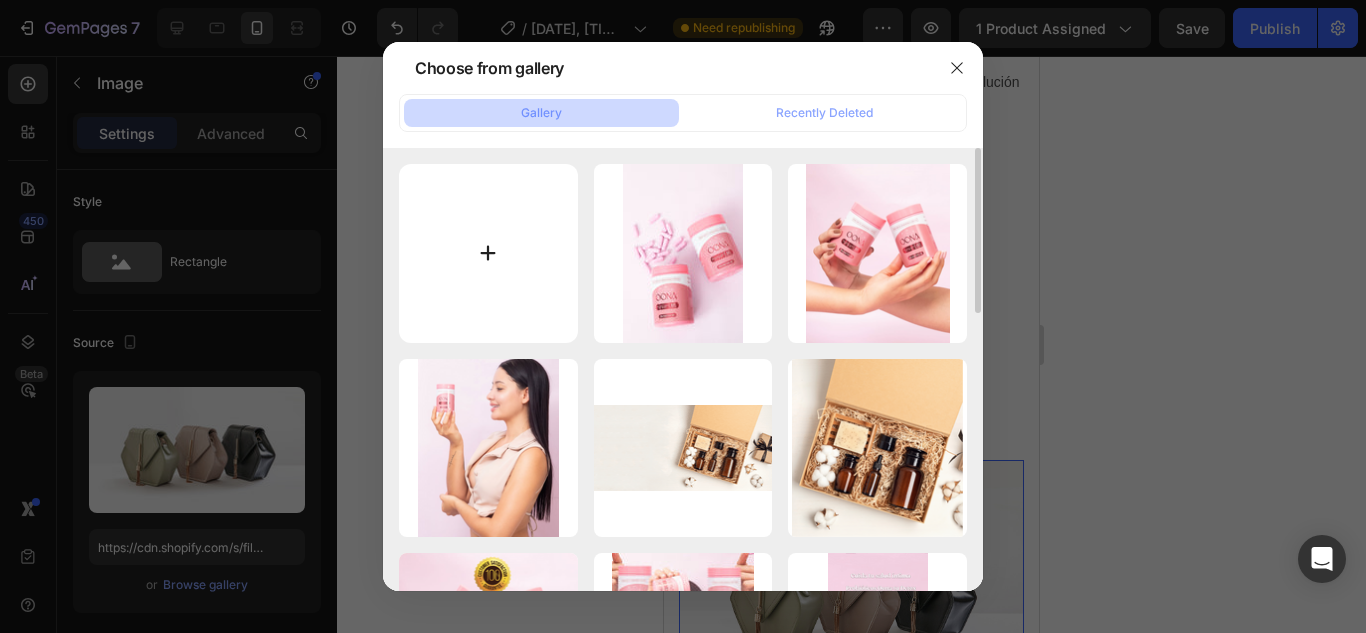 type on "C:\fakepath\Untitled (400 x 250 px).png" 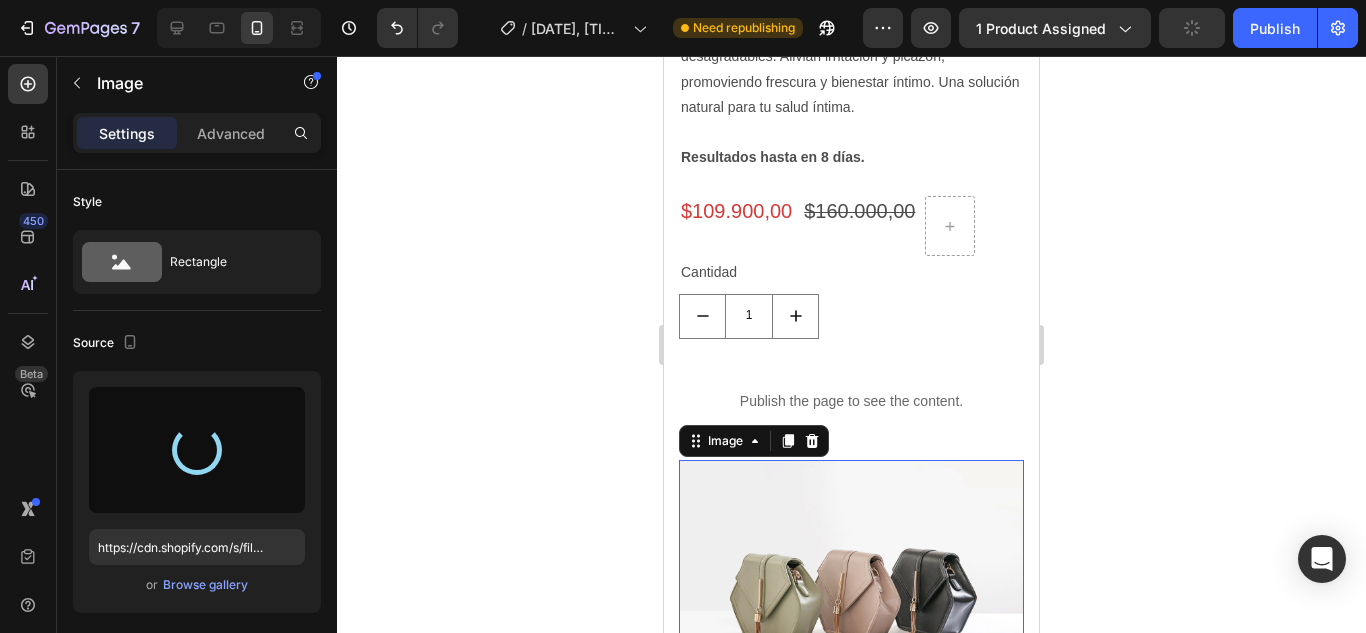 type on "https://cdn.shopify.com/s/files/1/0916/0386/1875/files/gempages_559930703769240666-67acf922-a112-418f-97fd-1ac264c02b55.png" 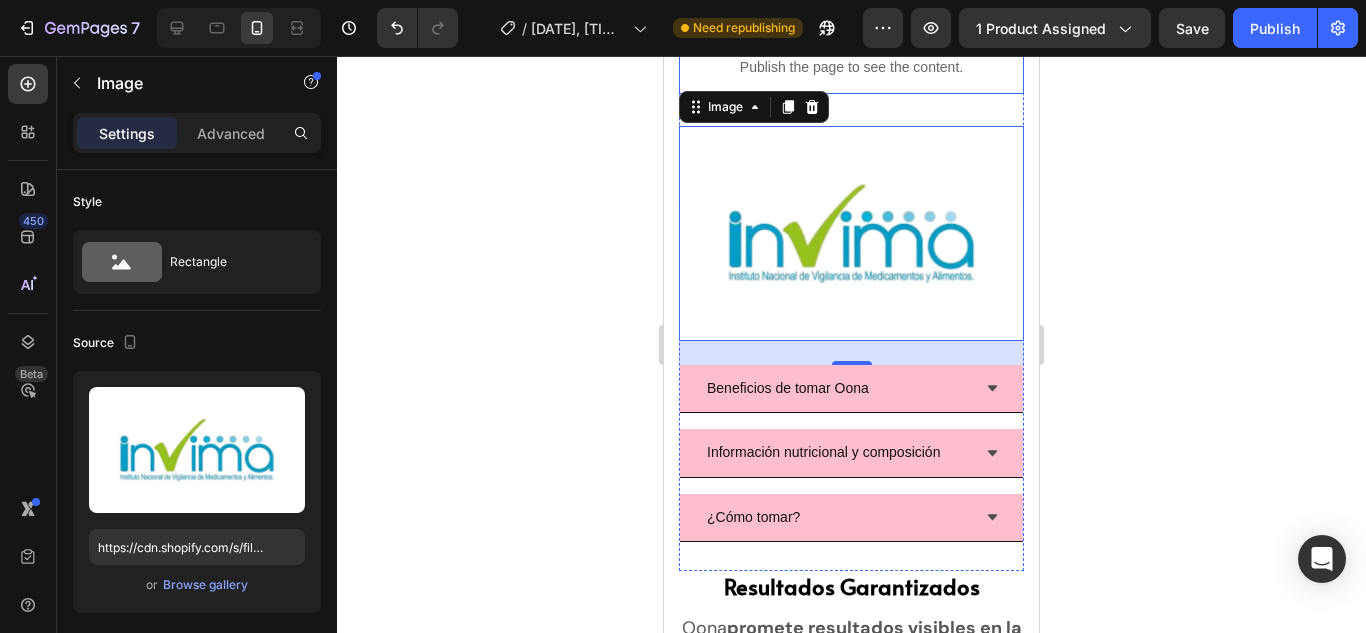 scroll, scrollTop: 1023, scrollLeft: 0, axis: vertical 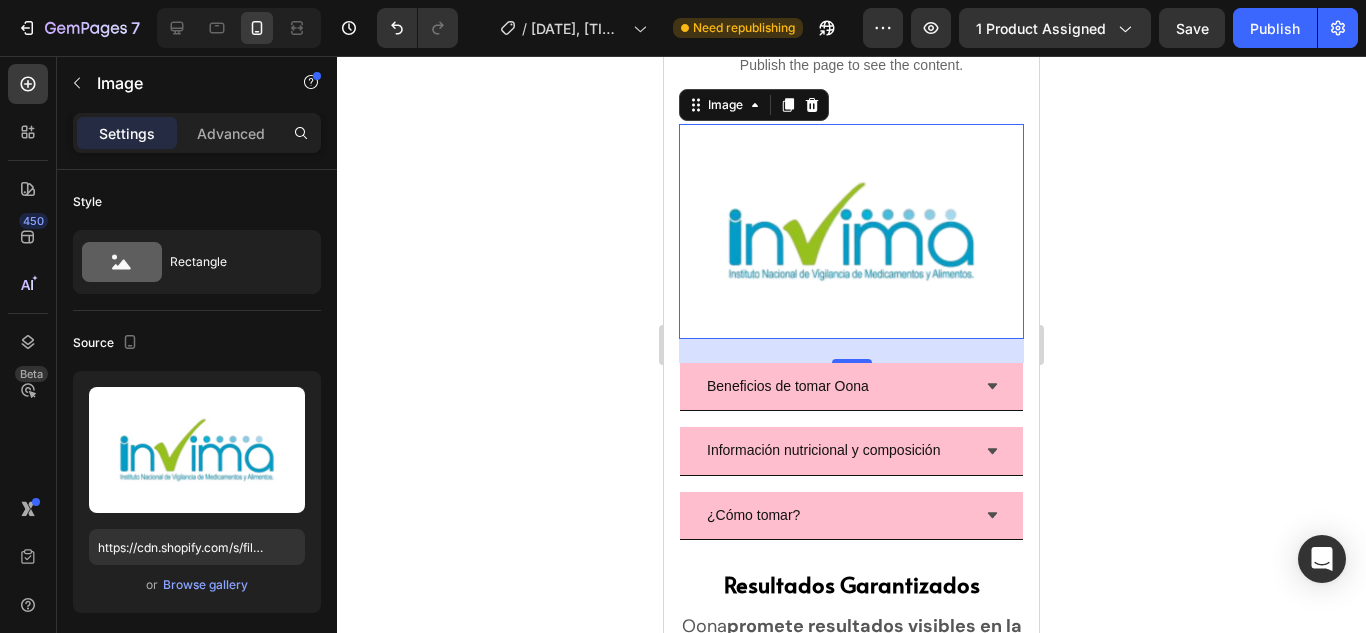 click 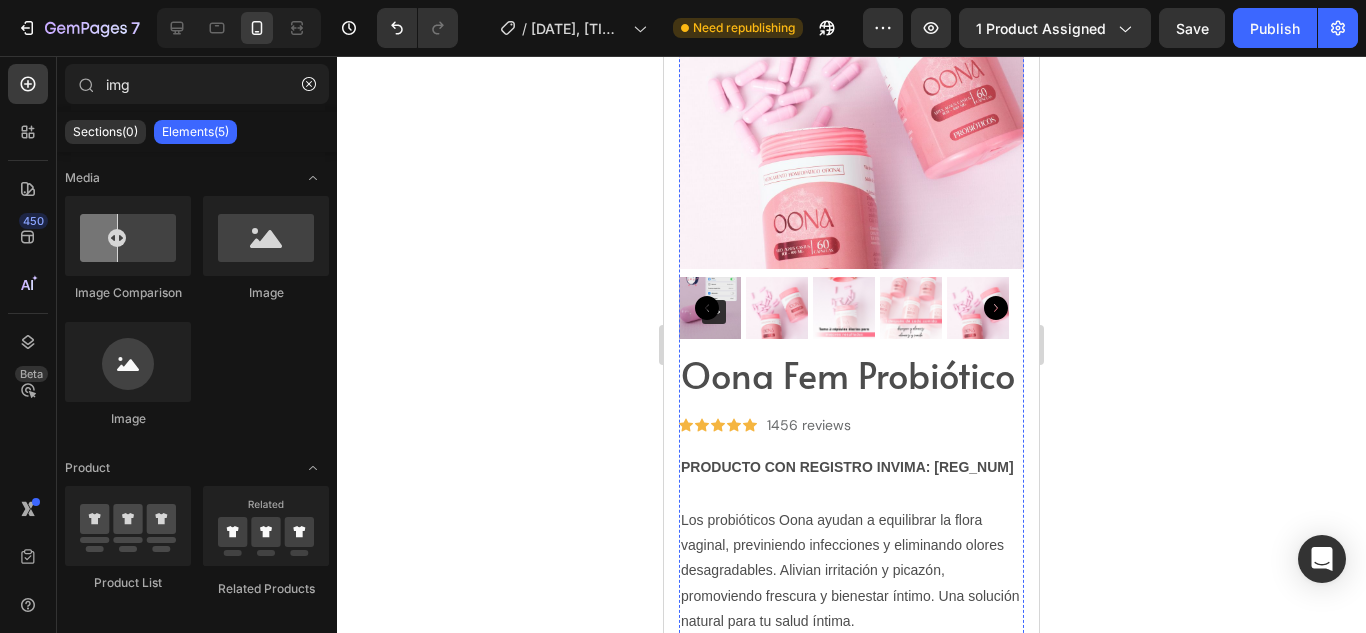 scroll, scrollTop: 172, scrollLeft: 0, axis: vertical 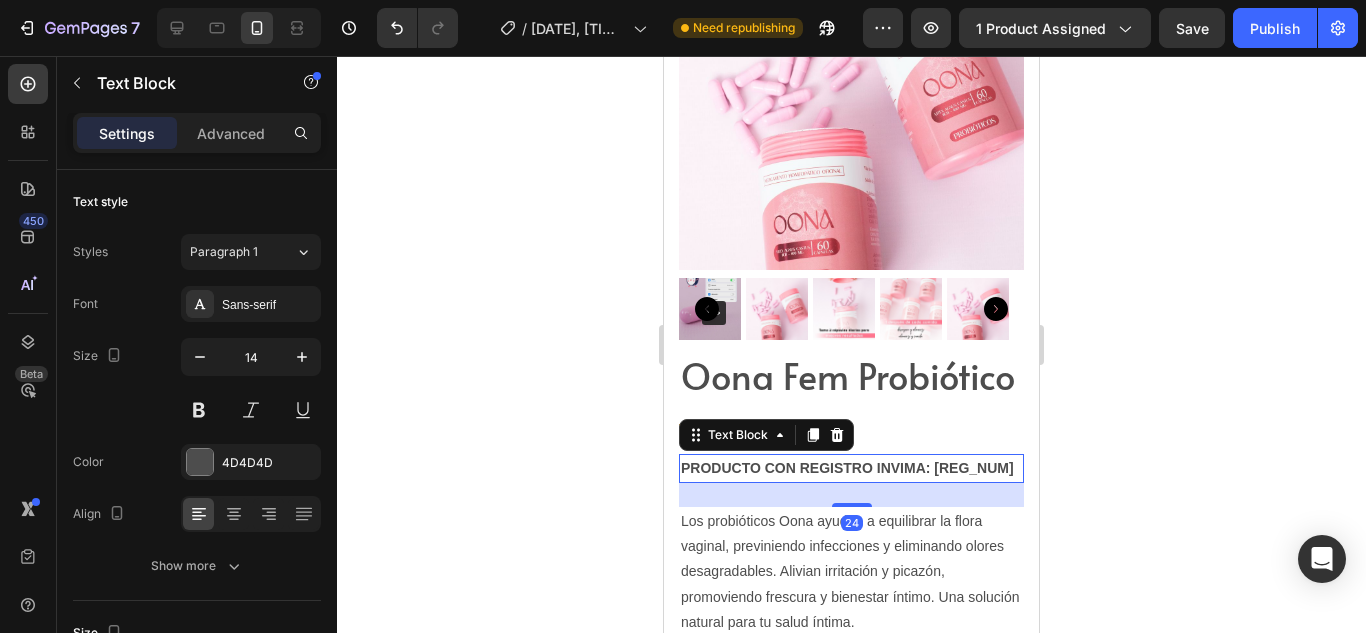 click on "PRODUCTO CON REGISTRO INVIMA: [PRODUCT_CODE]" at bounding box center [851, 468] 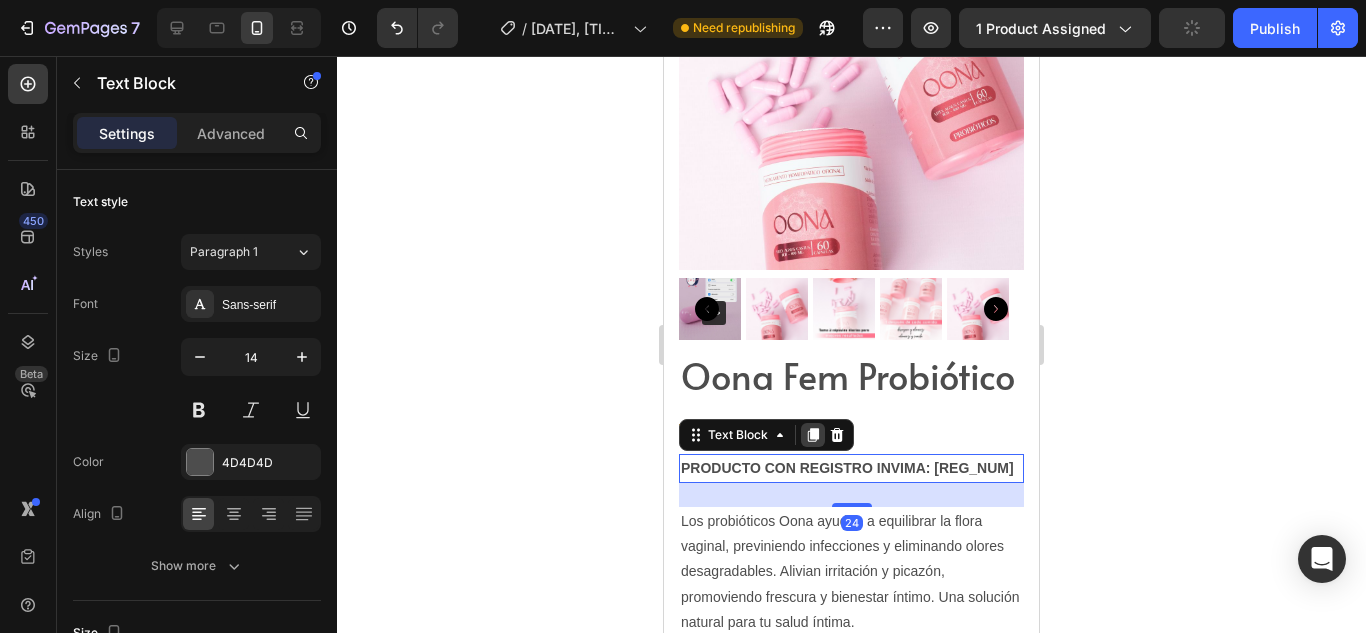 click 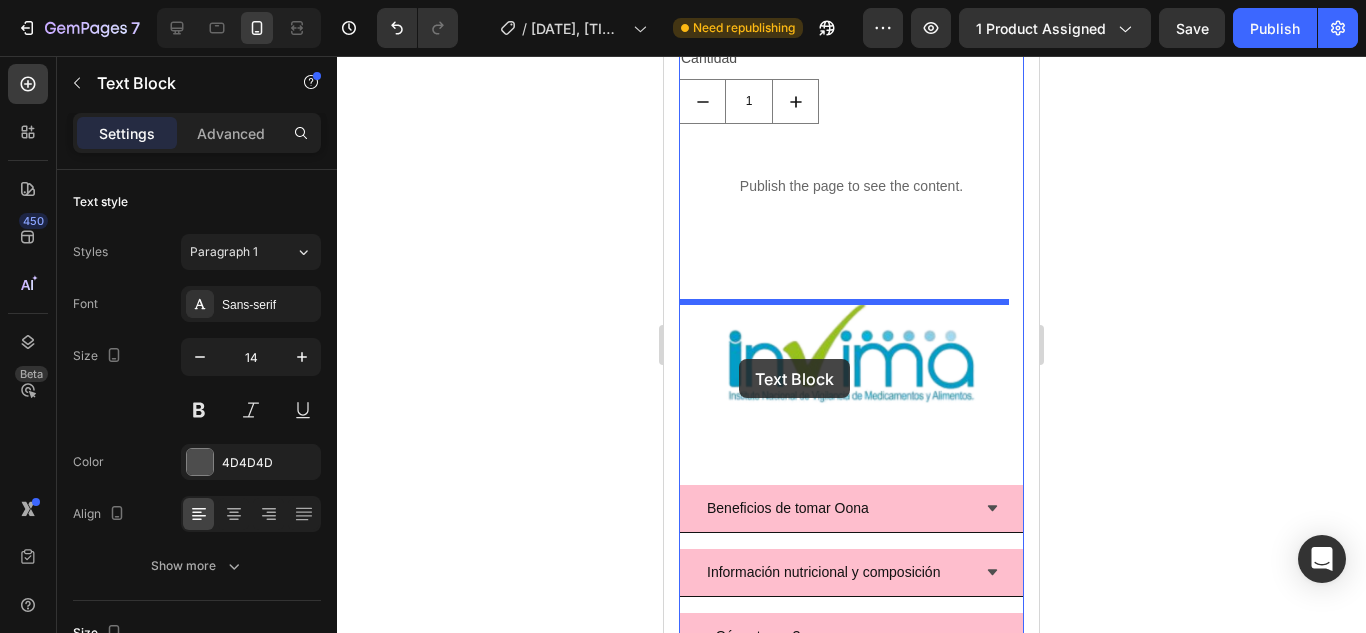 drag, startPoint x: 692, startPoint y: 533, endPoint x: 739, endPoint y: 359, distance: 180.23596 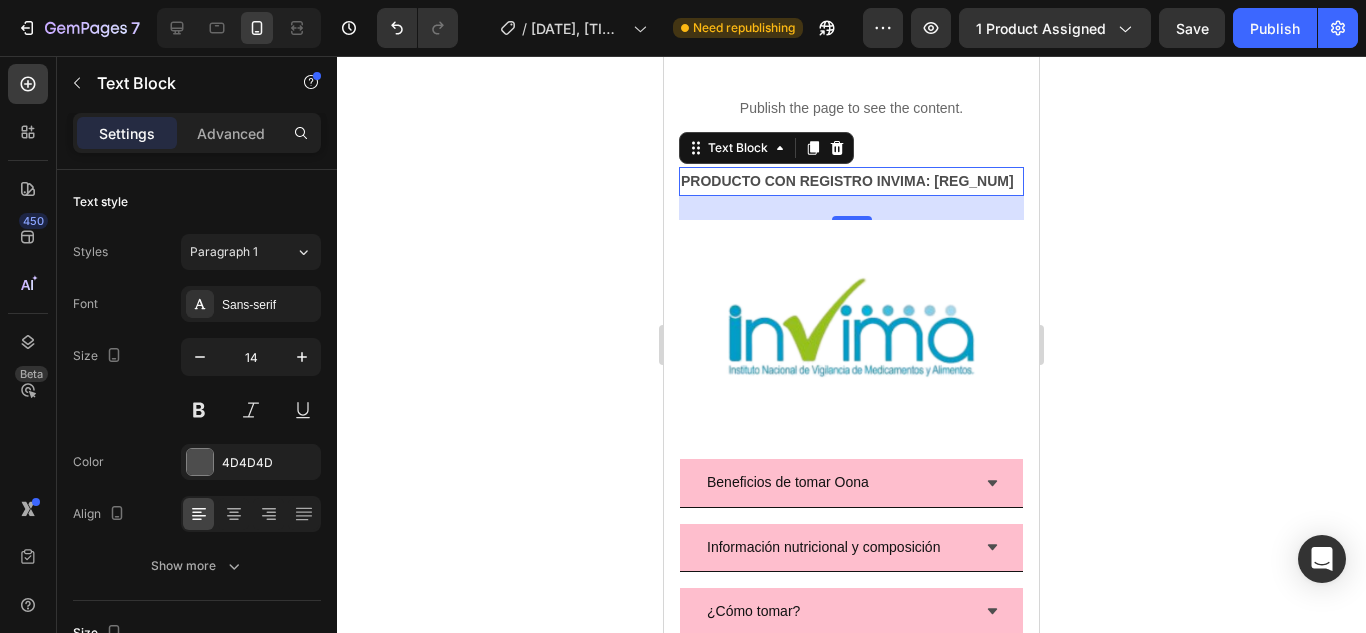 scroll, scrollTop: 901, scrollLeft: 0, axis: vertical 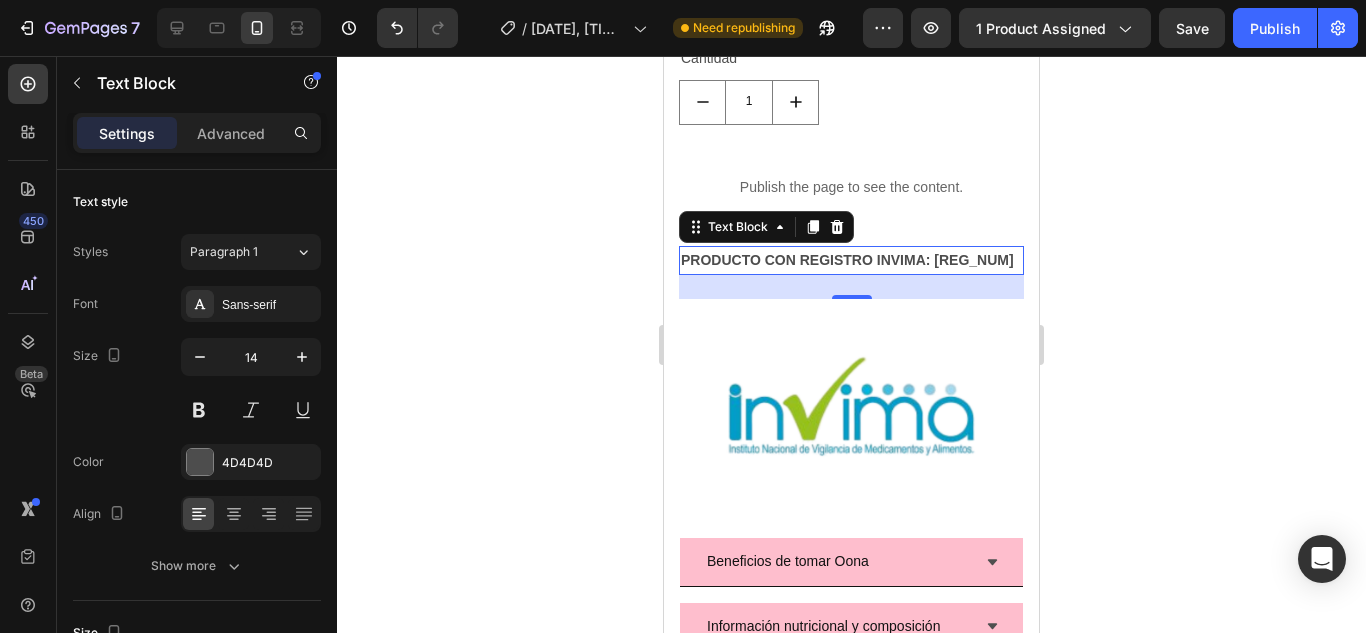 click 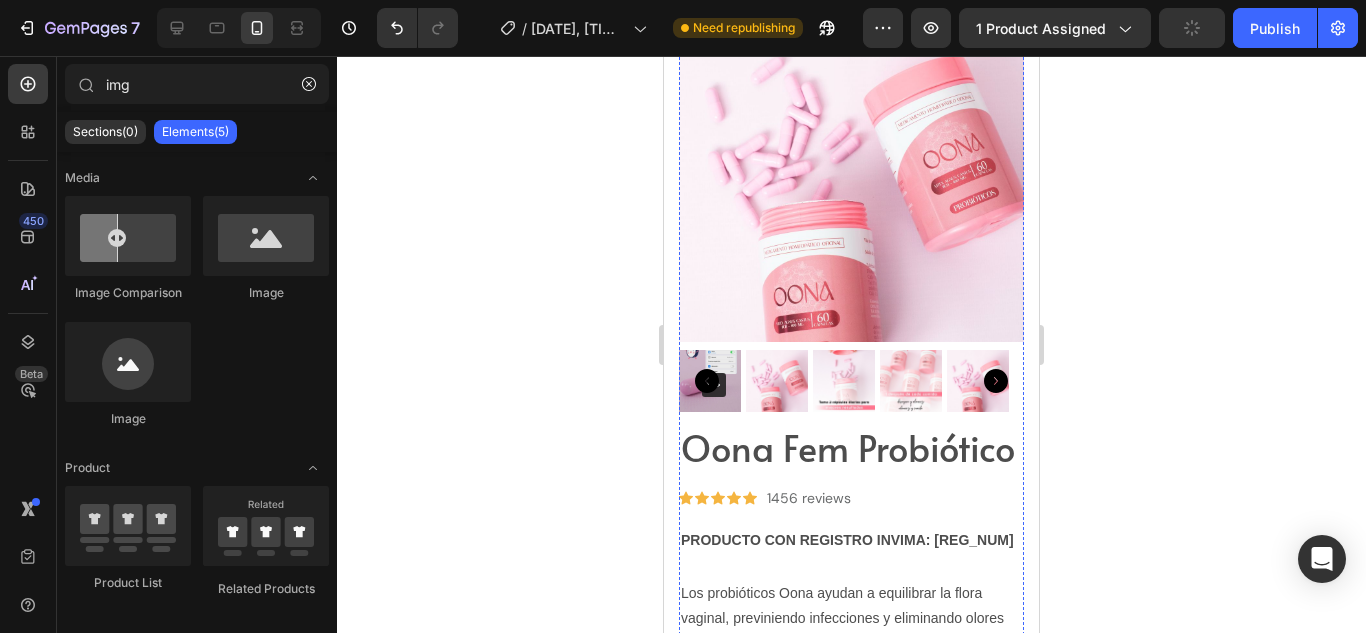 scroll, scrollTop: 90, scrollLeft: 0, axis: vertical 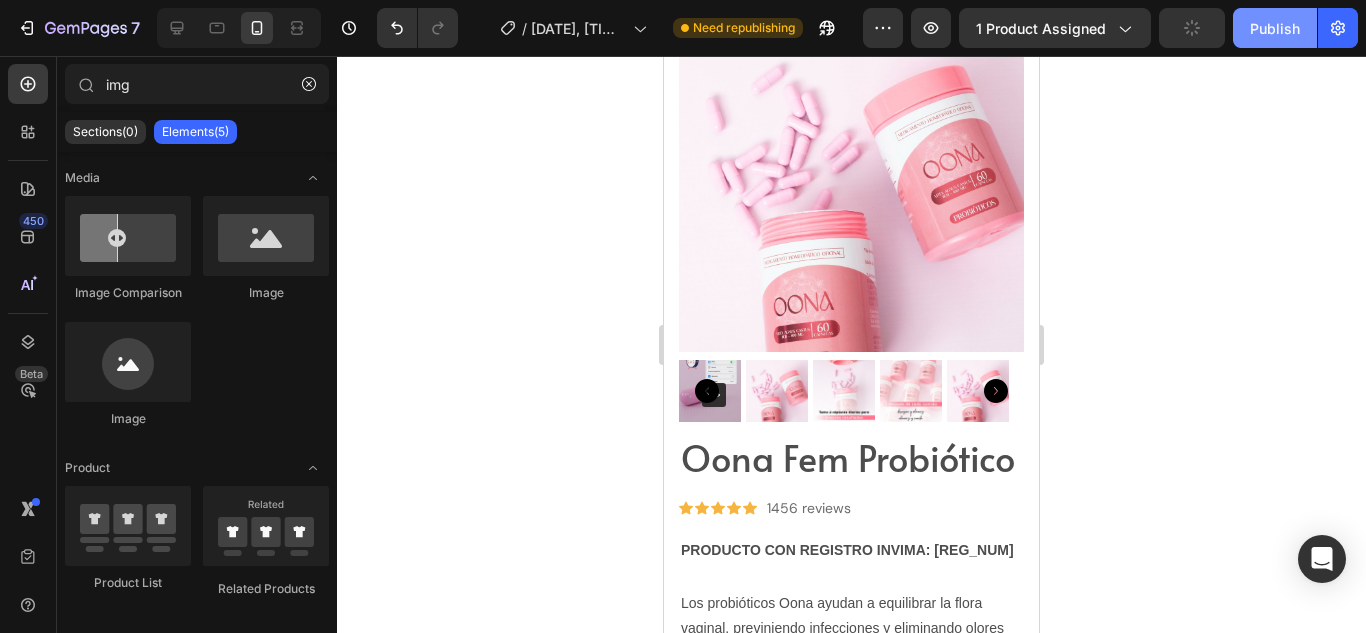 click on "Publish" 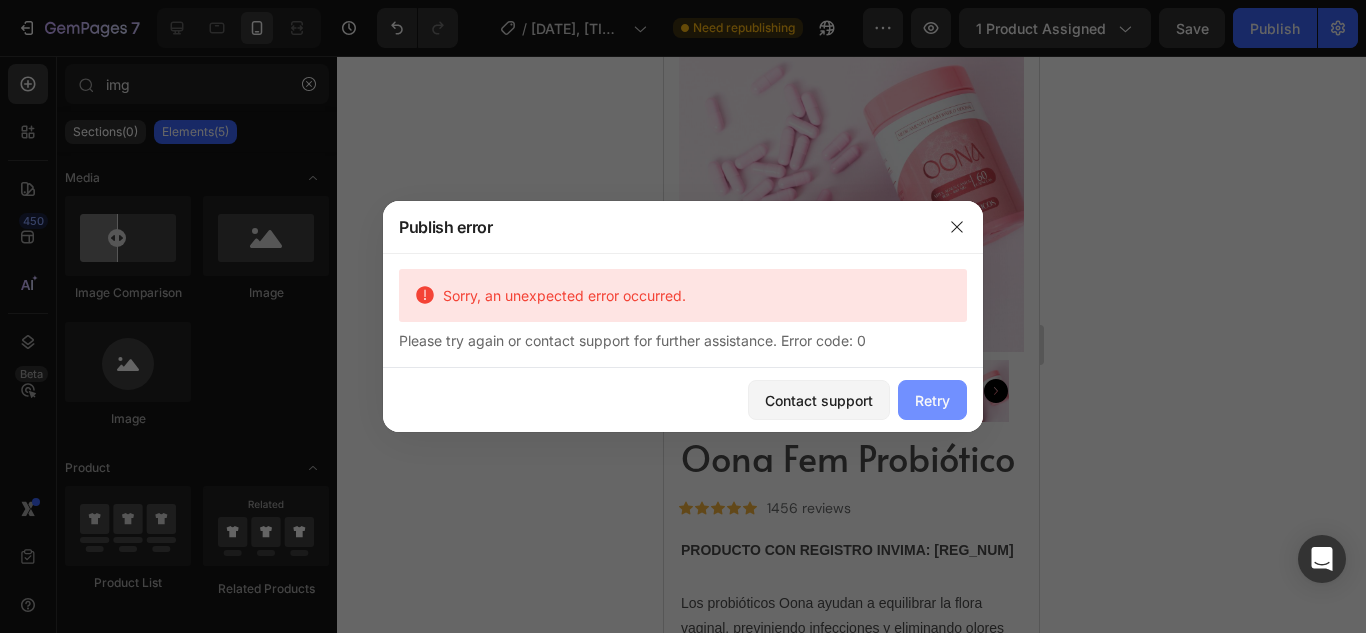 click on "Retry" at bounding box center (932, 400) 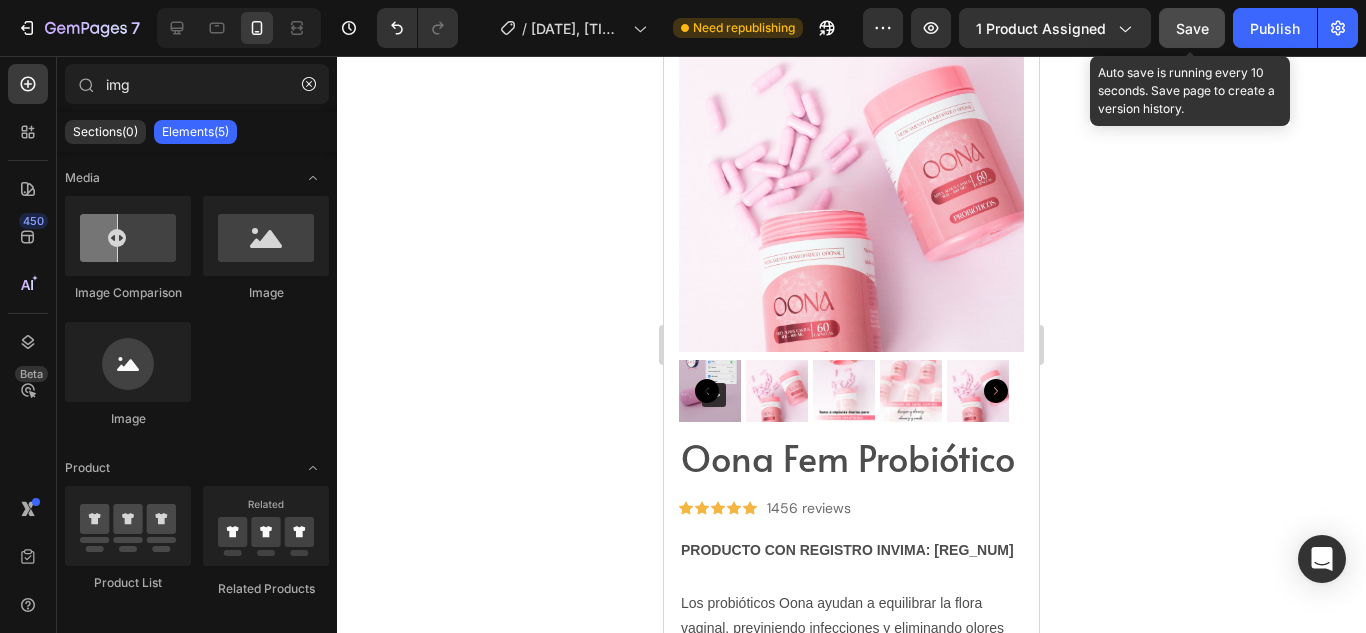 click on "Save" at bounding box center (1192, 28) 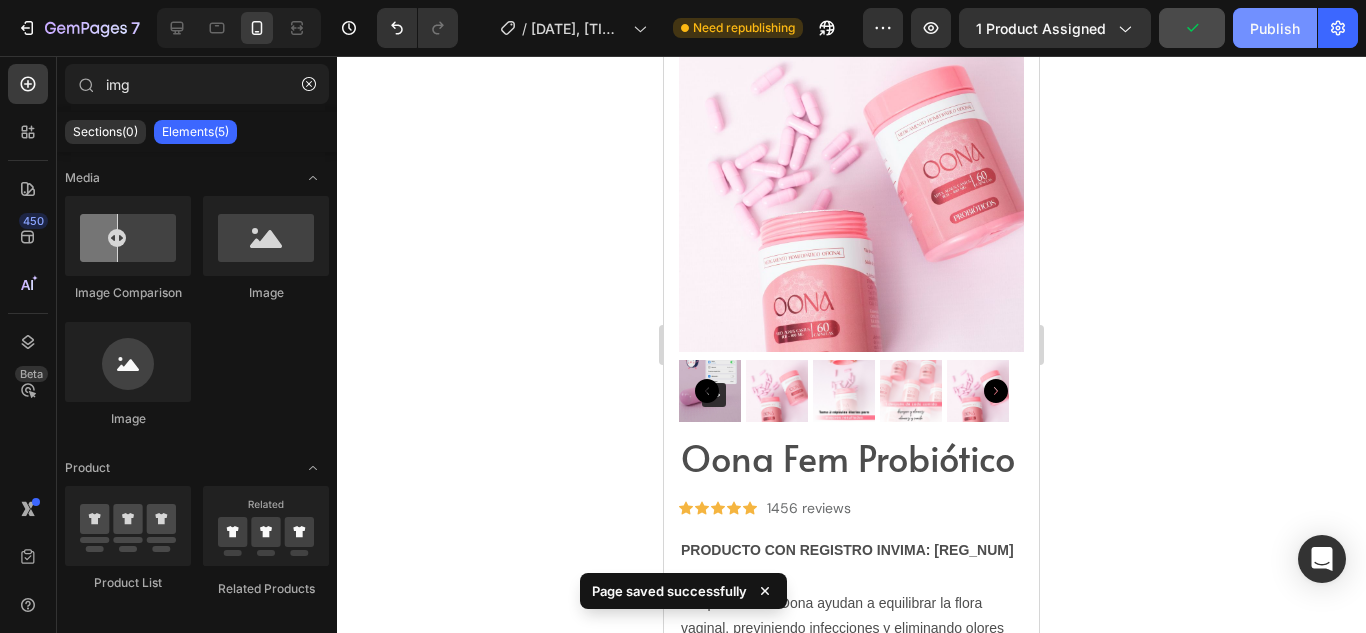 click on "Publish" at bounding box center [1275, 28] 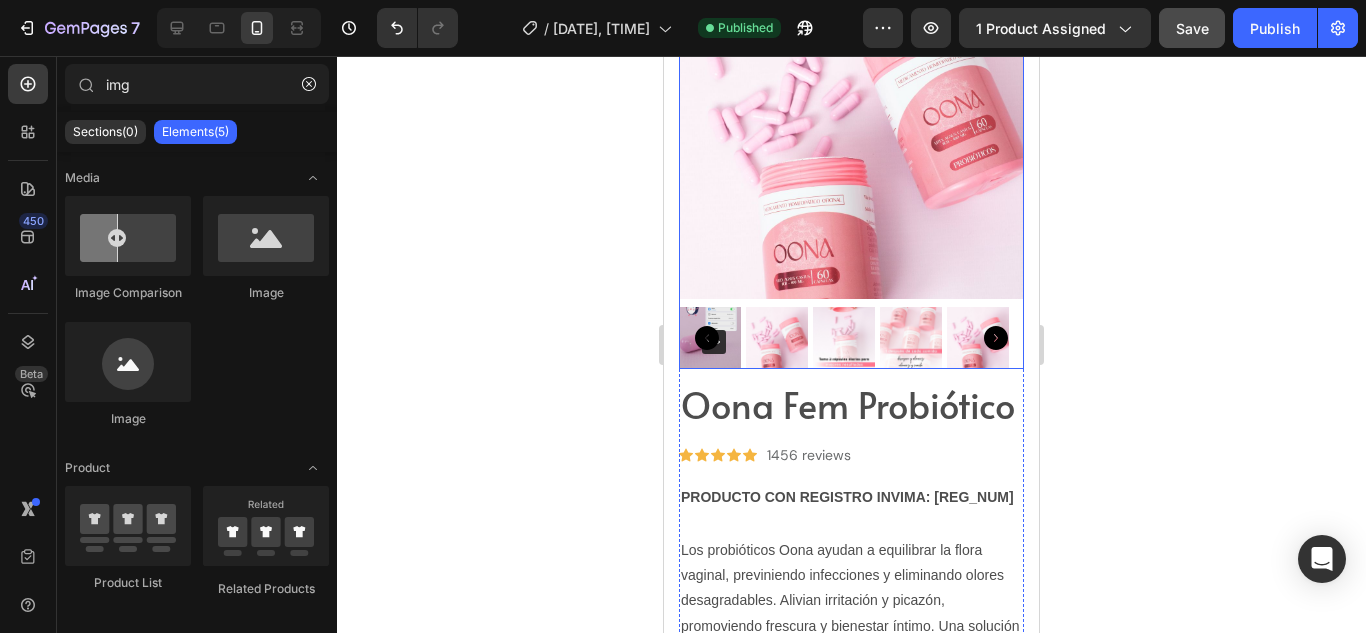 scroll, scrollTop: 0, scrollLeft: 0, axis: both 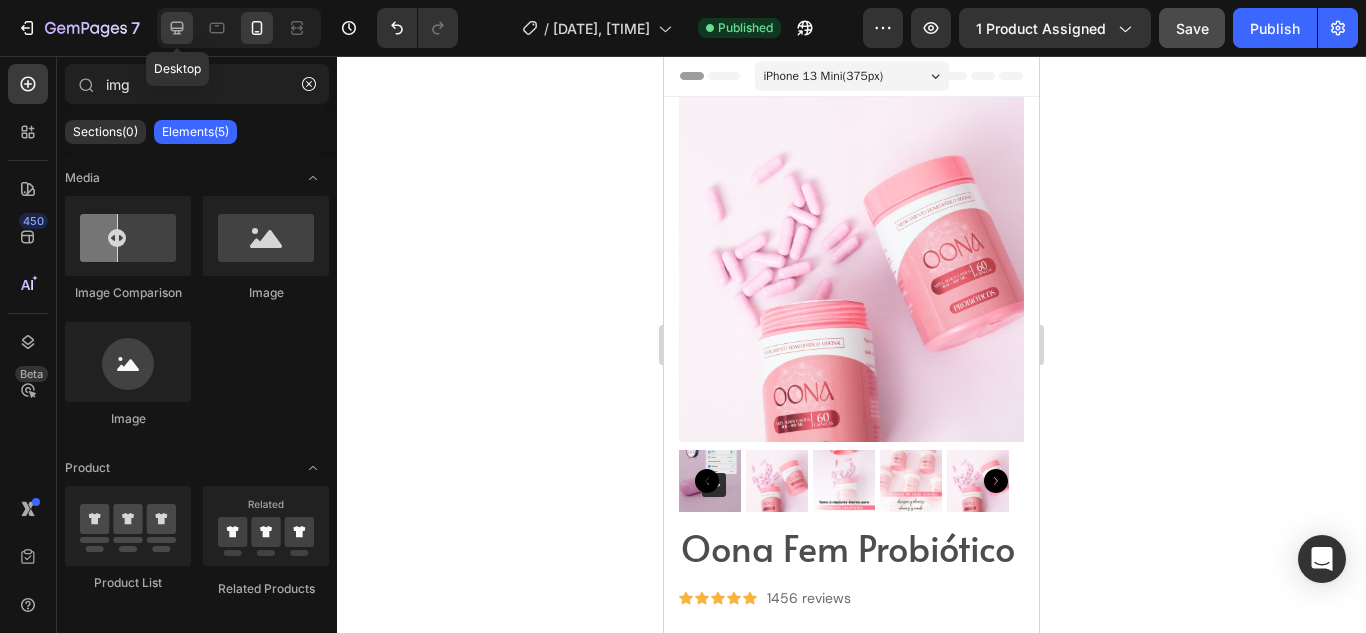click 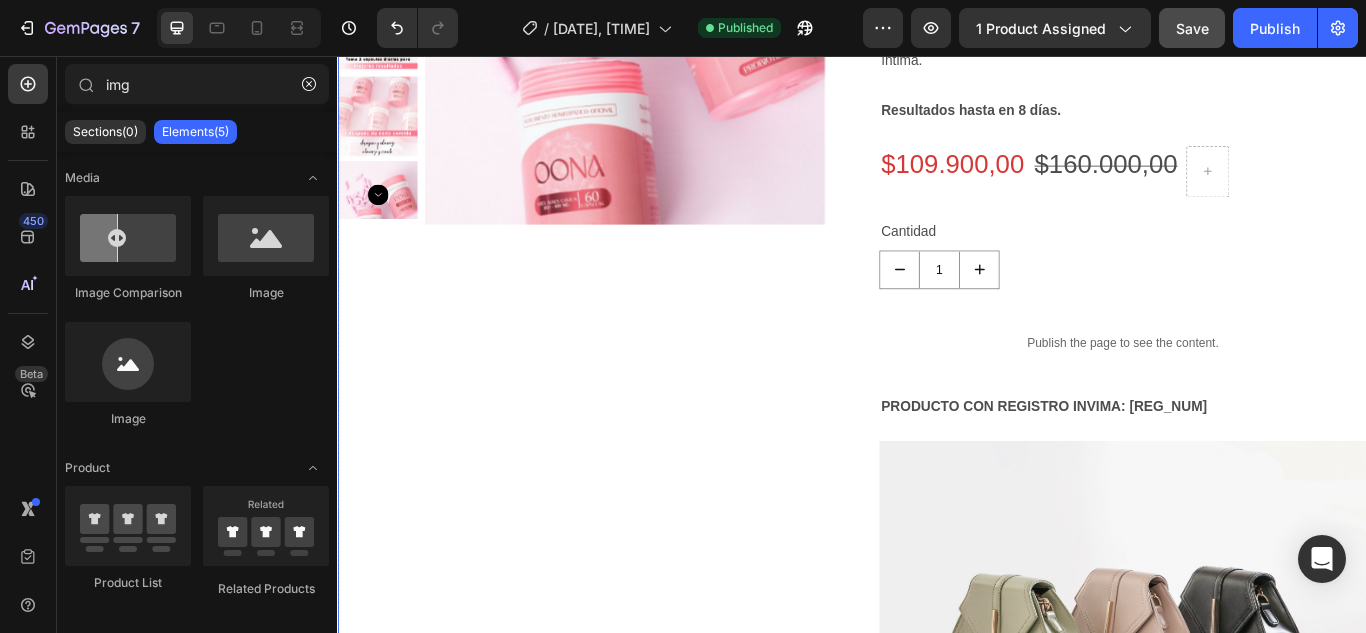 scroll, scrollTop: 440, scrollLeft: 0, axis: vertical 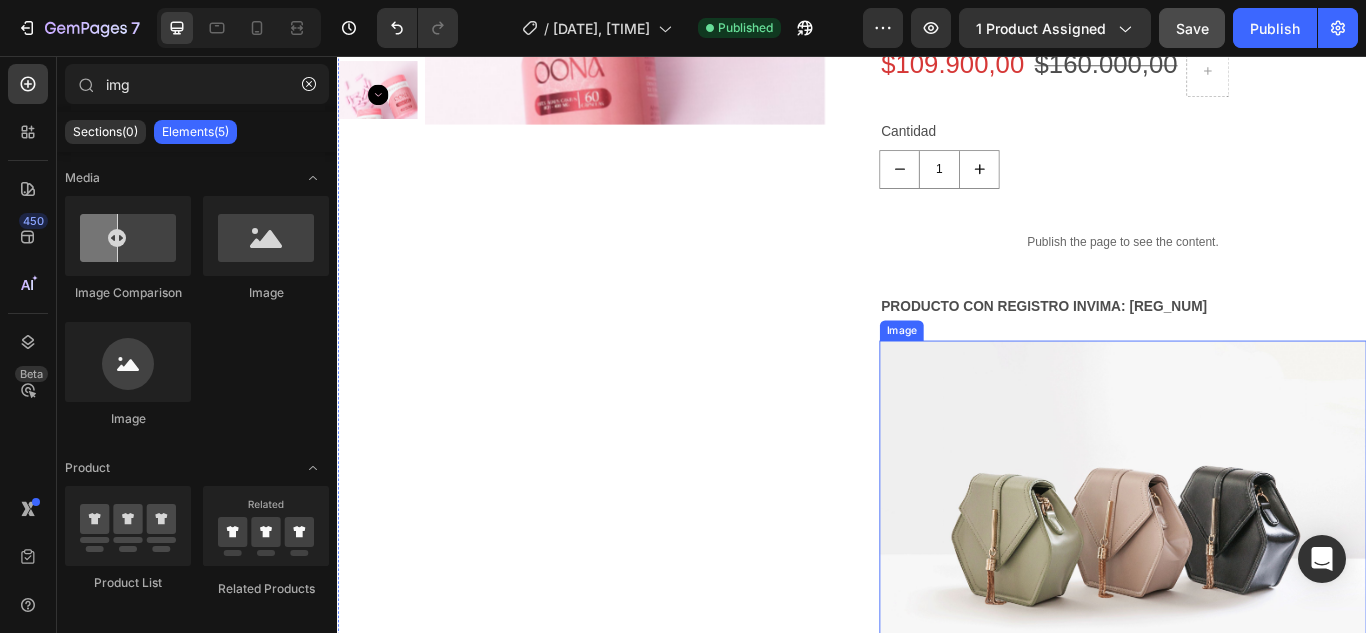 click at bounding box center (1253, 601) 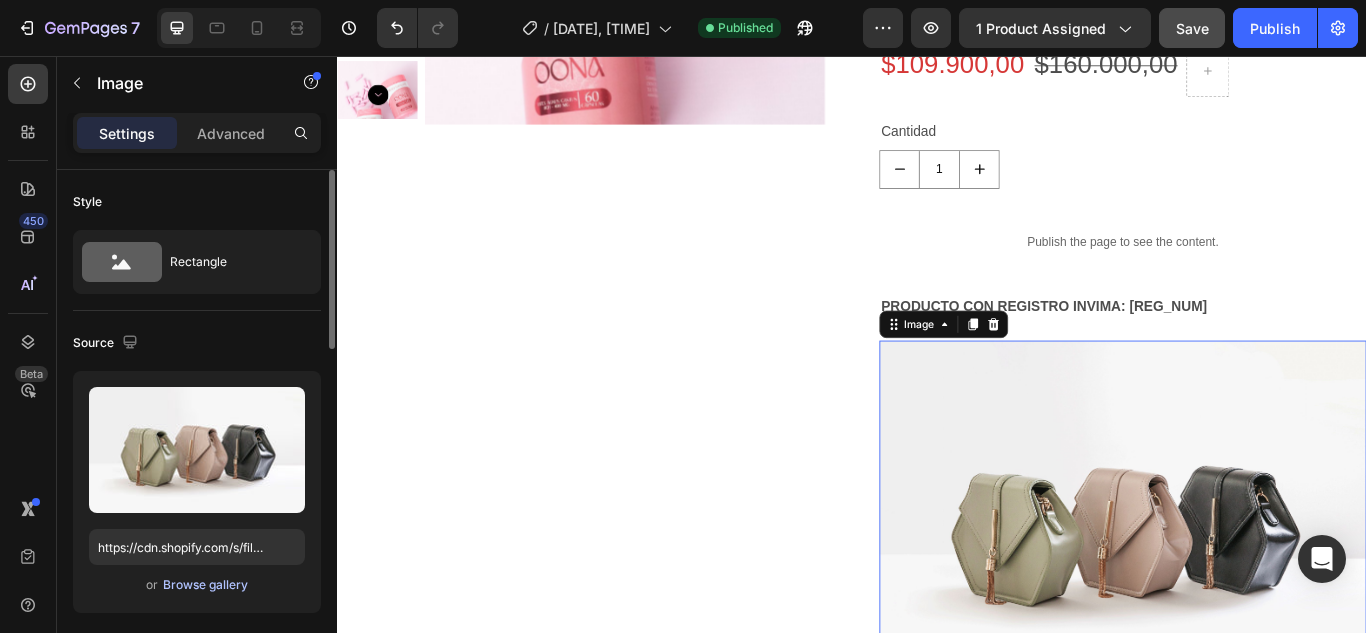 click on "Browse gallery" at bounding box center (205, 585) 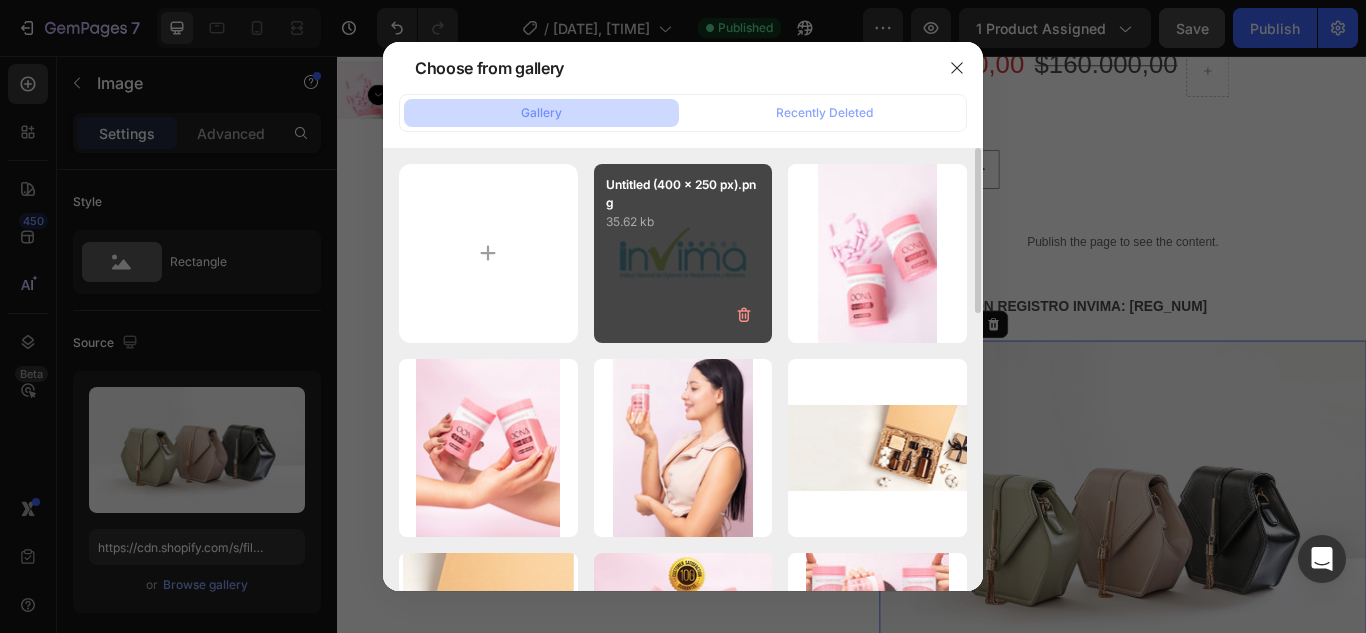 click on "Untitled (400 x 250 px).png 35.62 kb" at bounding box center (683, 253) 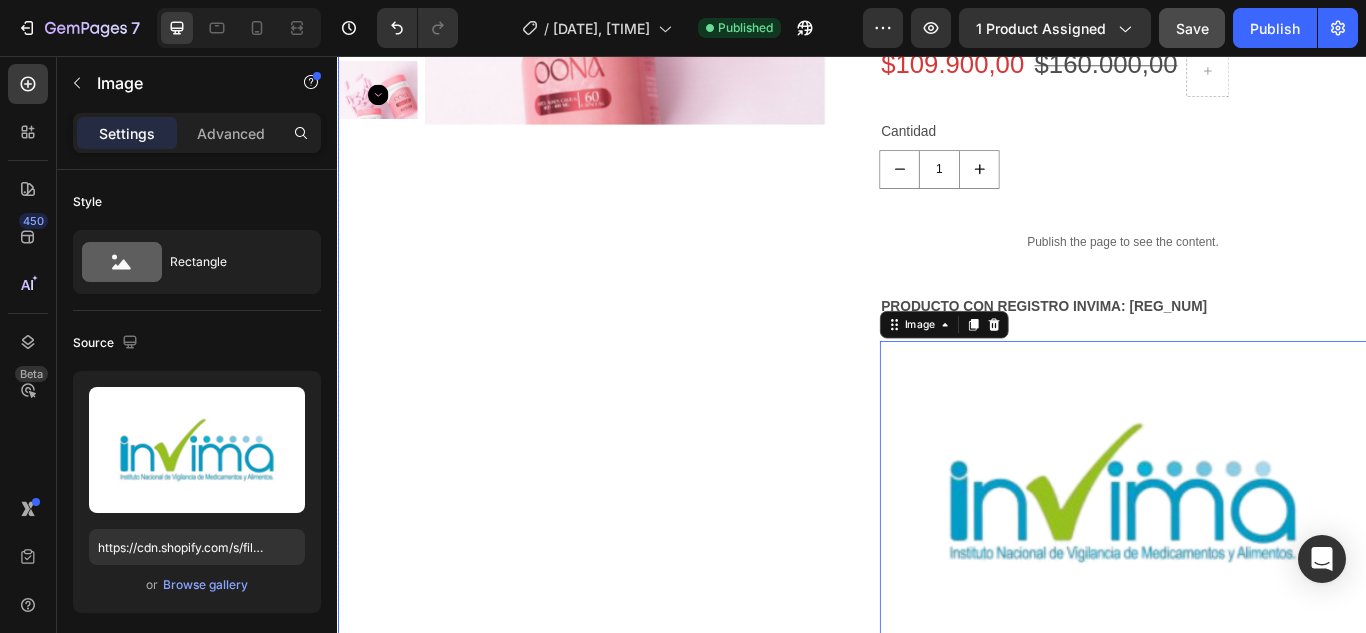 click on "Product Images" at bounding box center [621, 324] 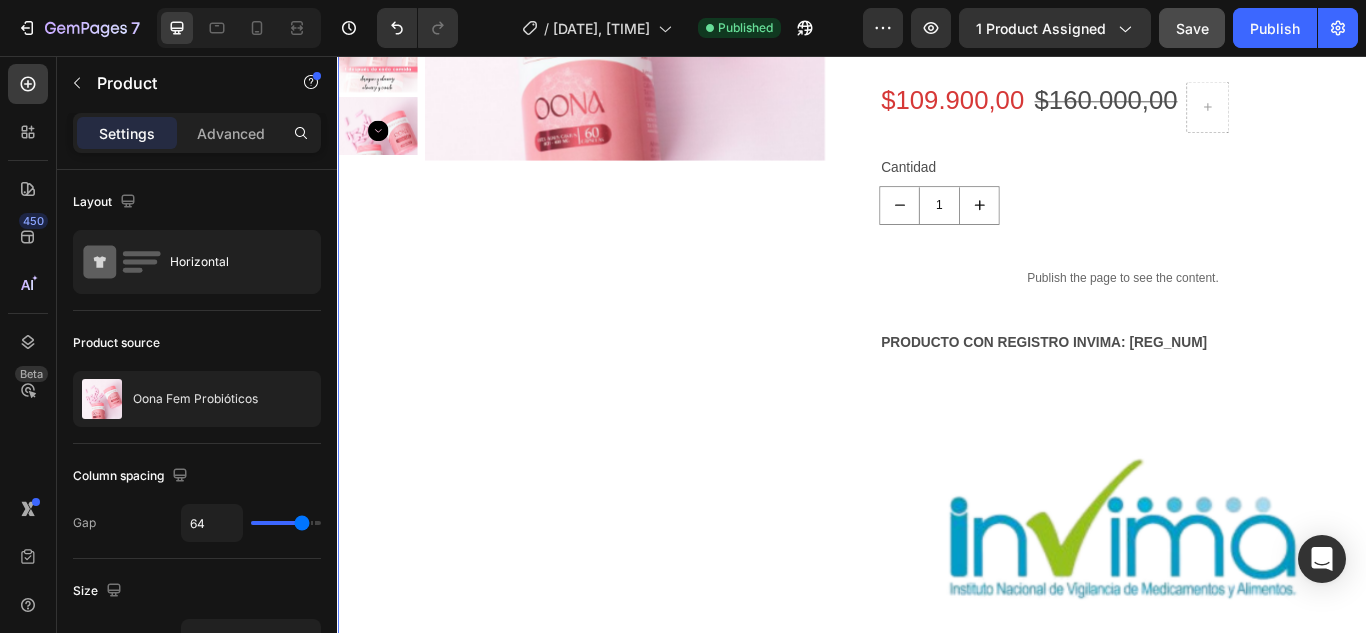 scroll, scrollTop: 396, scrollLeft: 0, axis: vertical 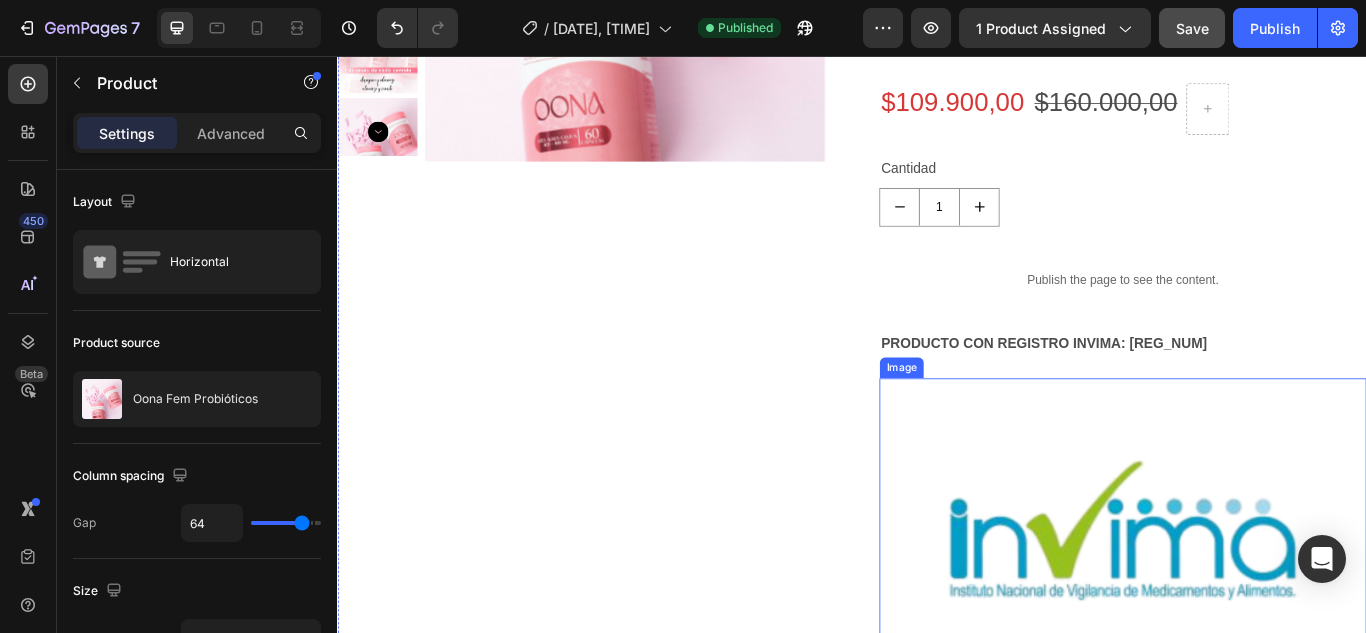click at bounding box center (1253, 609) 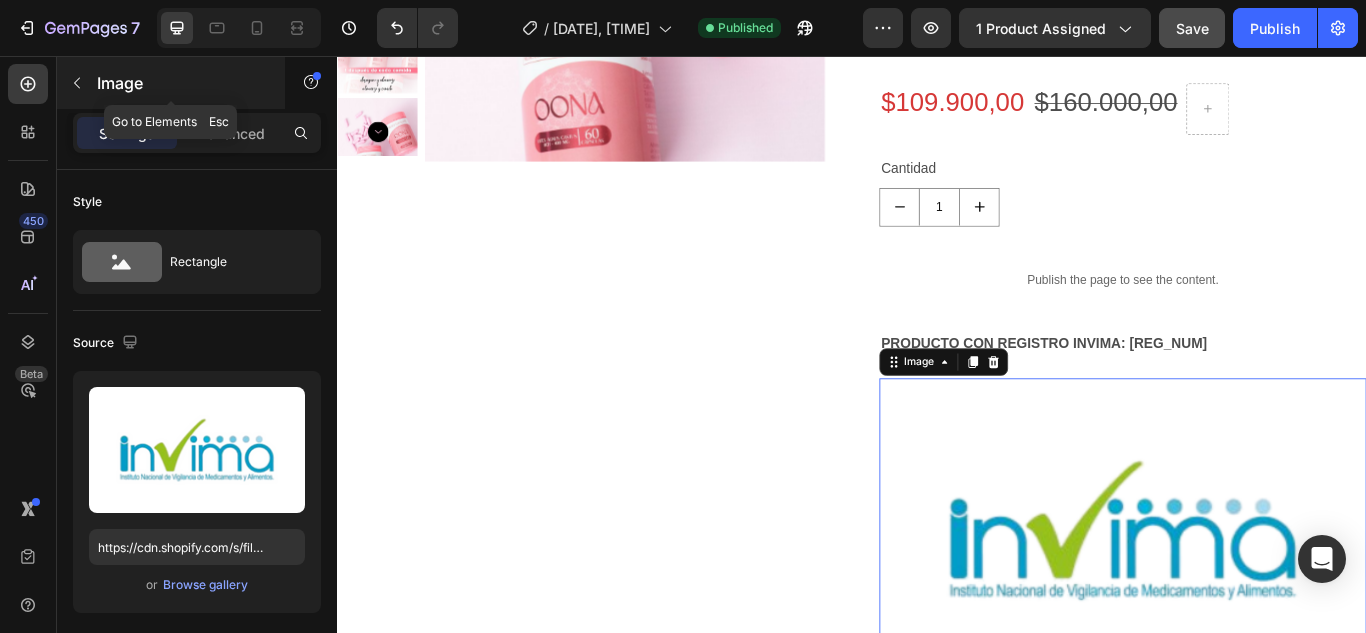 click 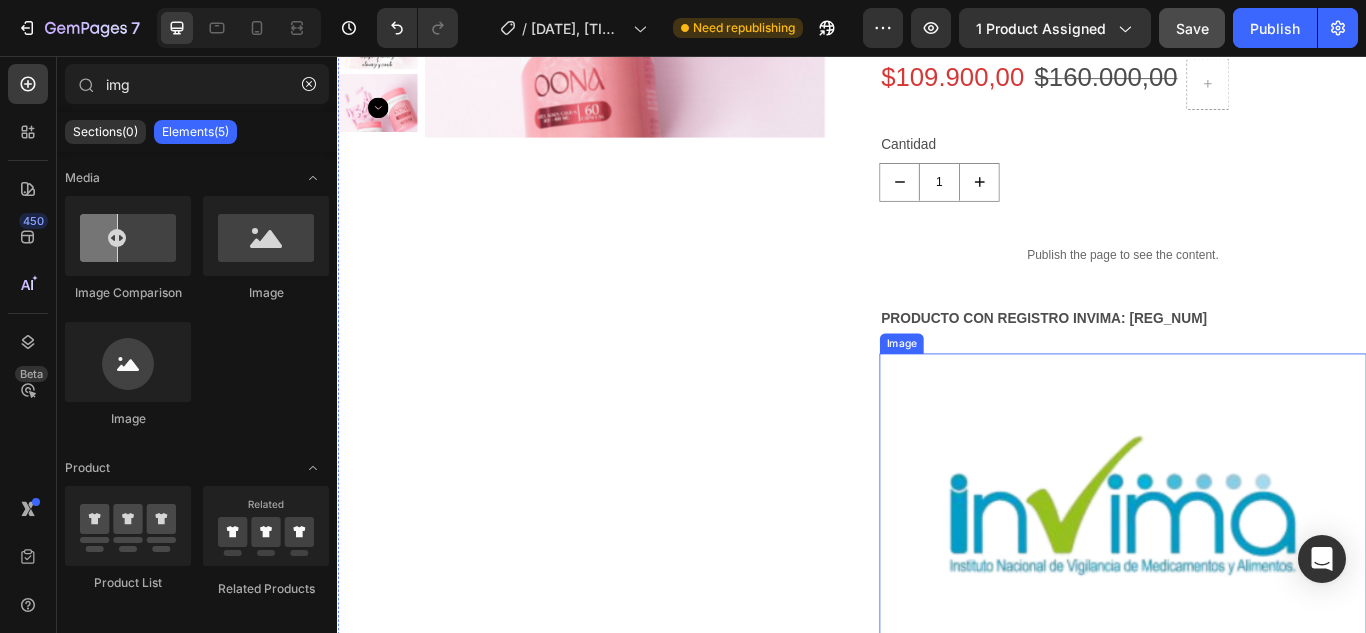 scroll, scrollTop: 424, scrollLeft: 0, axis: vertical 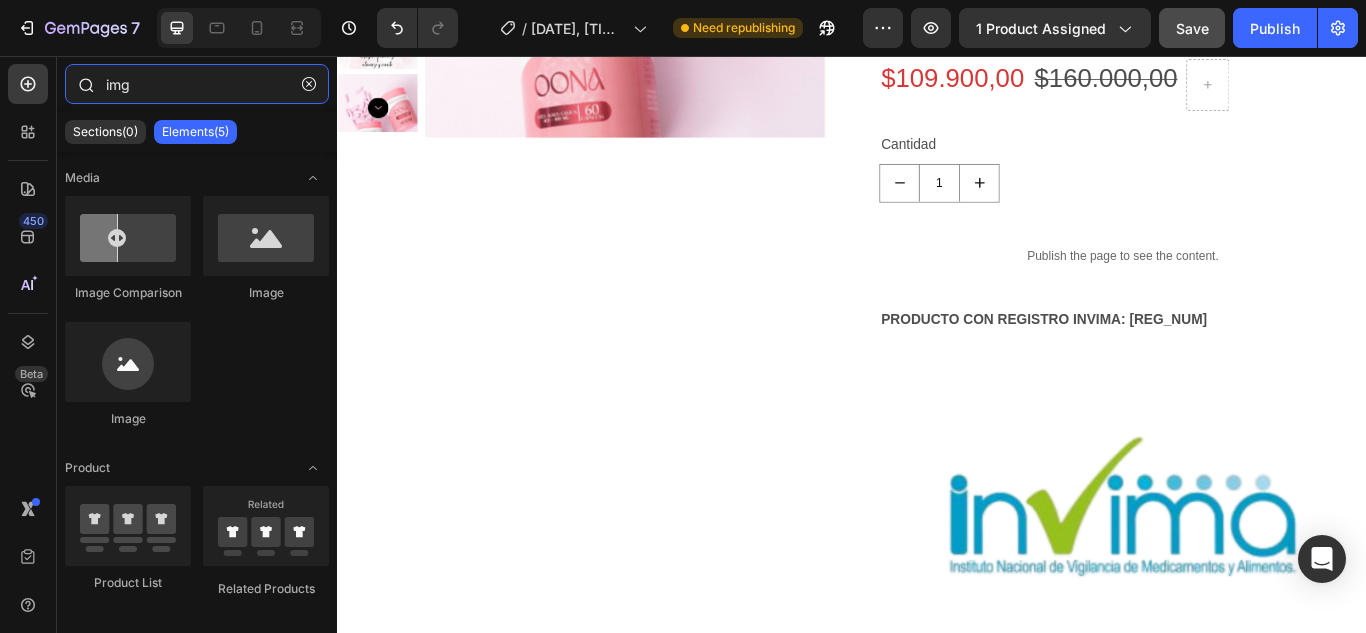 click on "img" at bounding box center (197, 84) 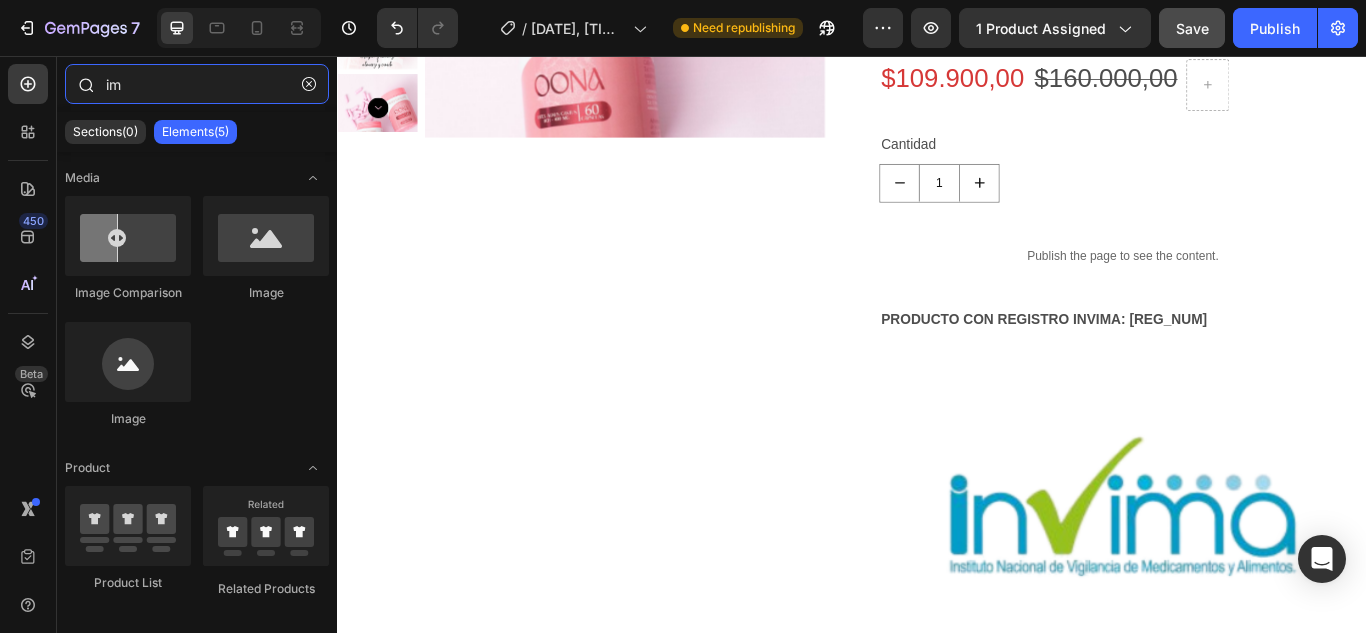 type on "i" 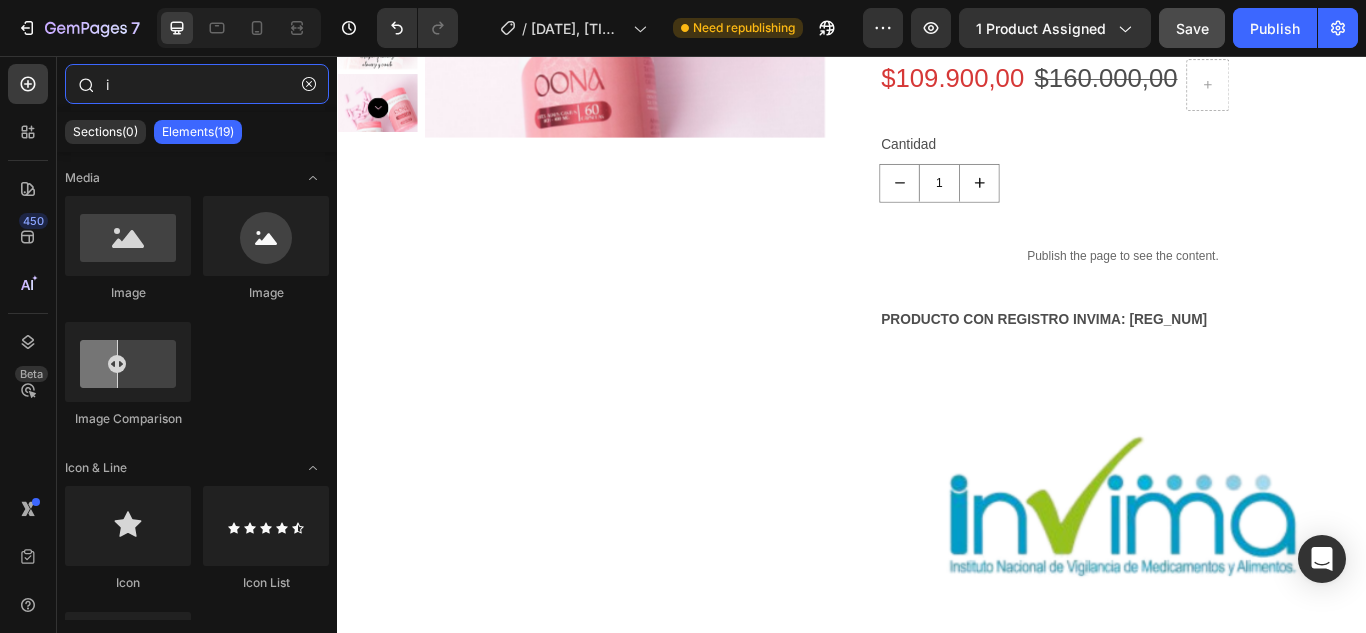 type 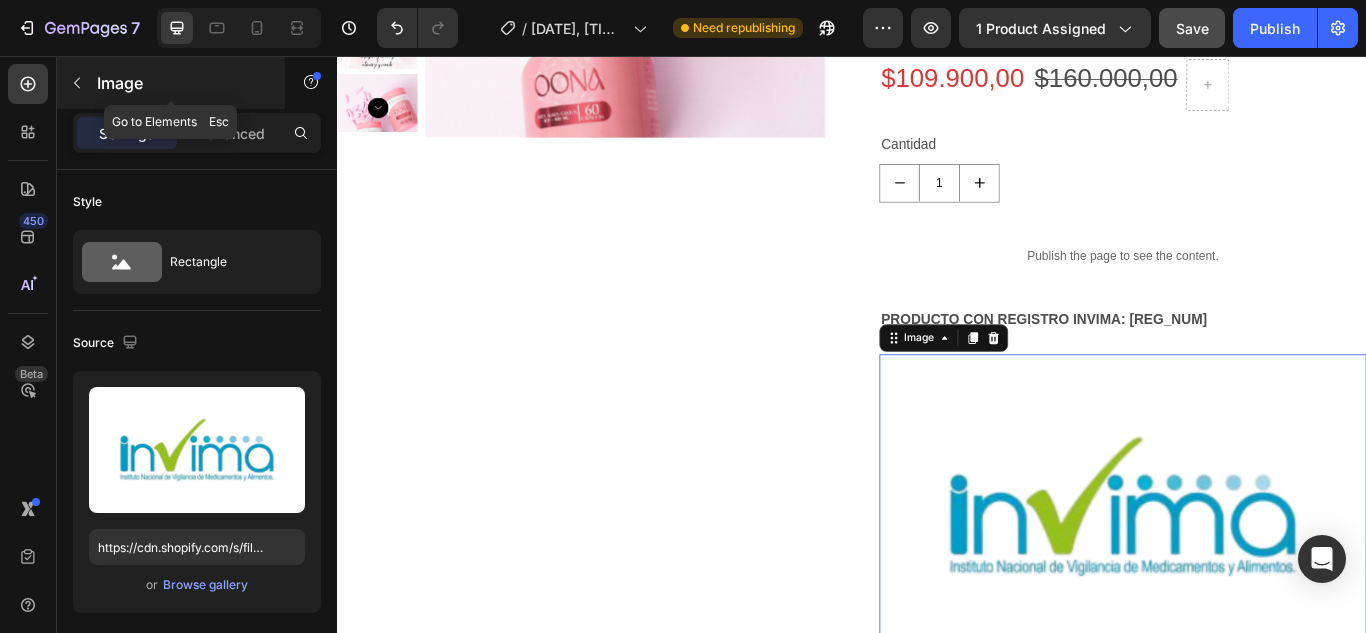 click at bounding box center (77, 83) 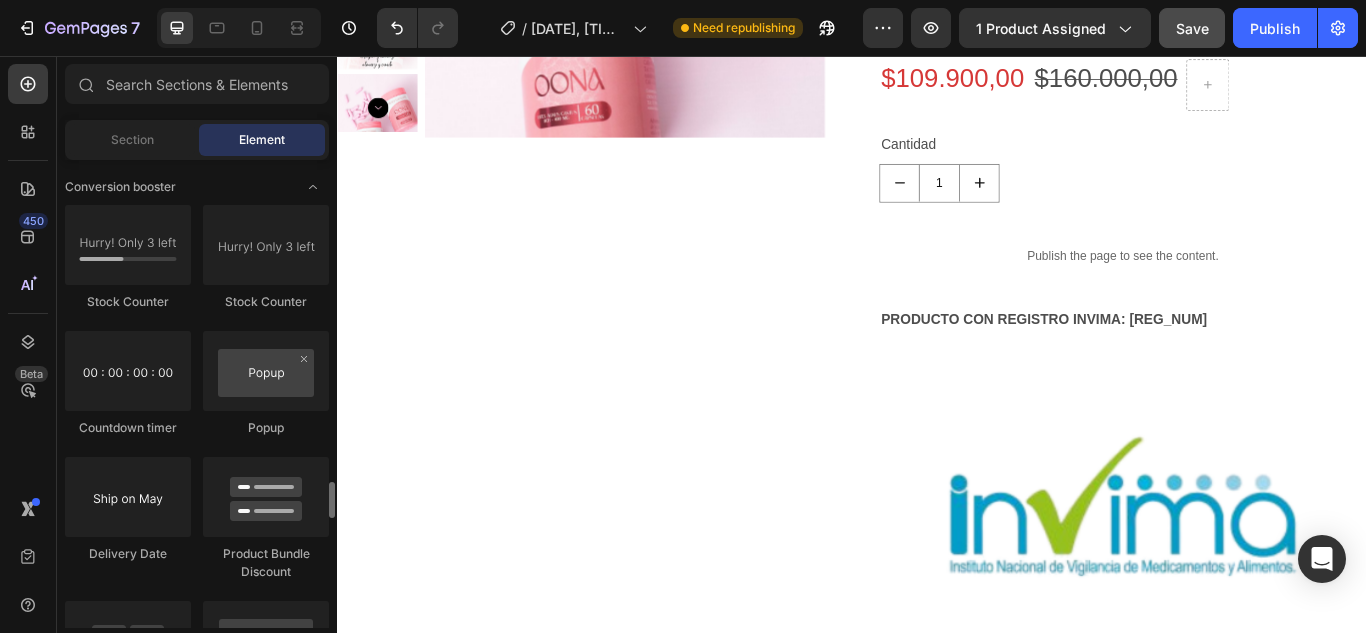 scroll, scrollTop: 4106, scrollLeft: 0, axis: vertical 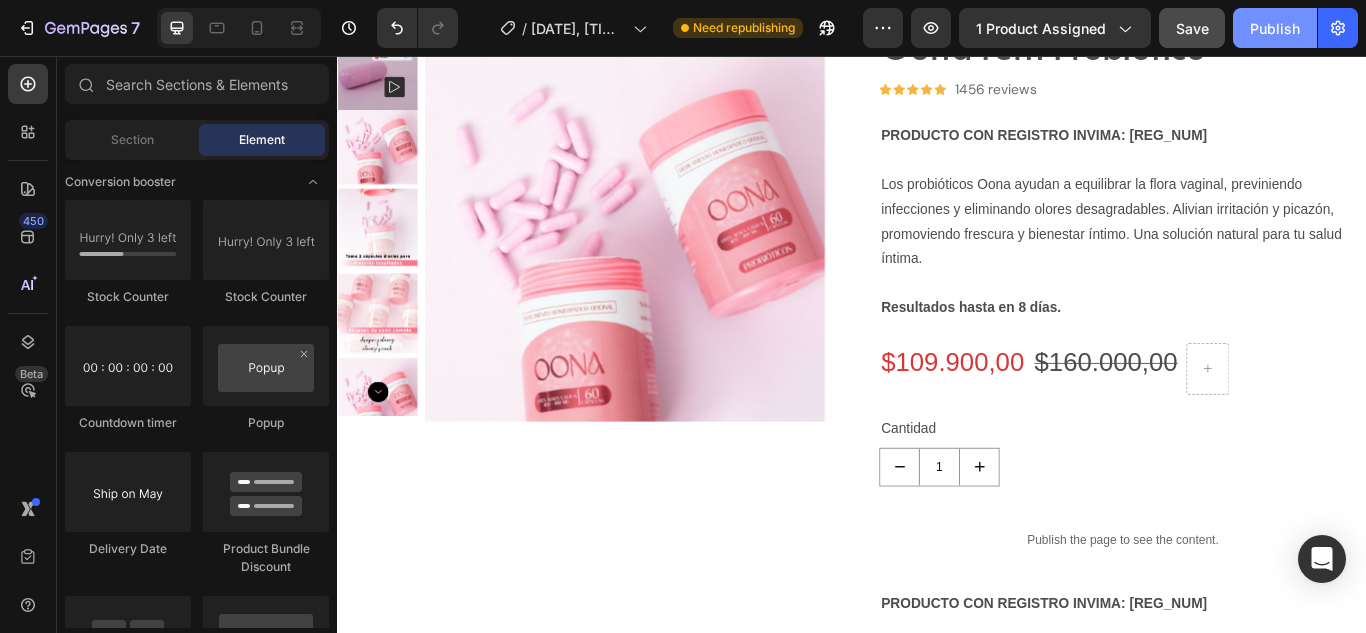 click on "Publish" at bounding box center (1275, 28) 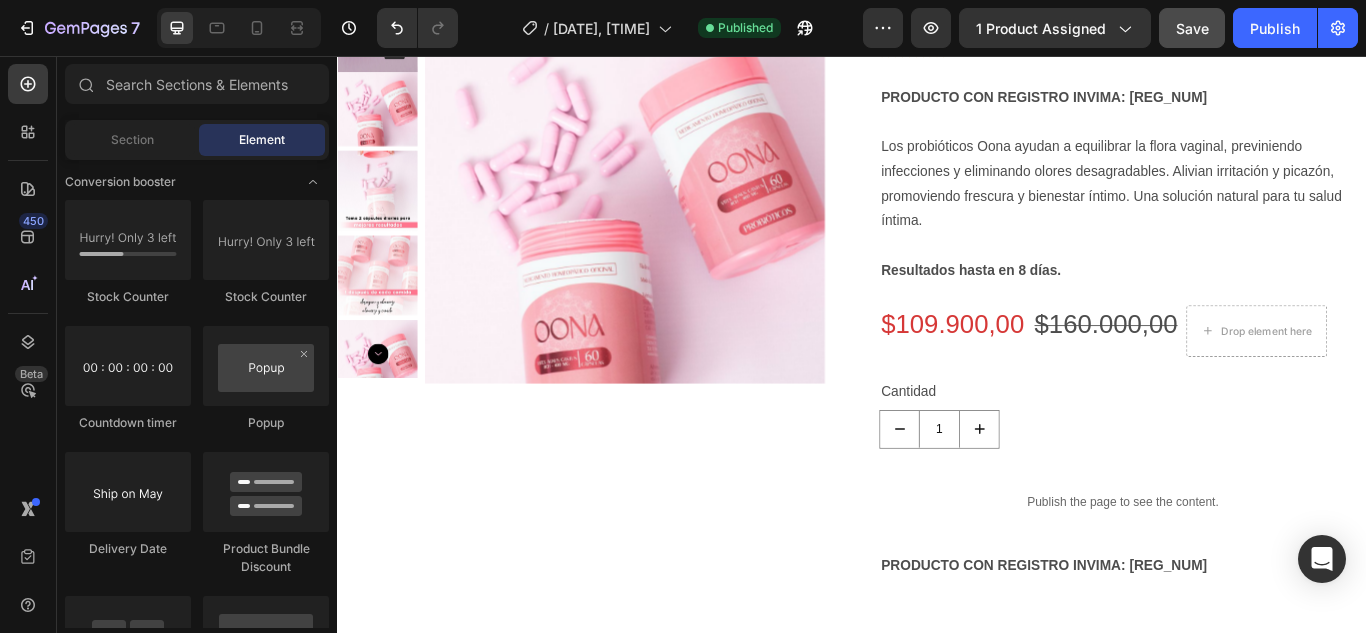 scroll, scrollTop: 0, scrollLeft: 0, axis: both 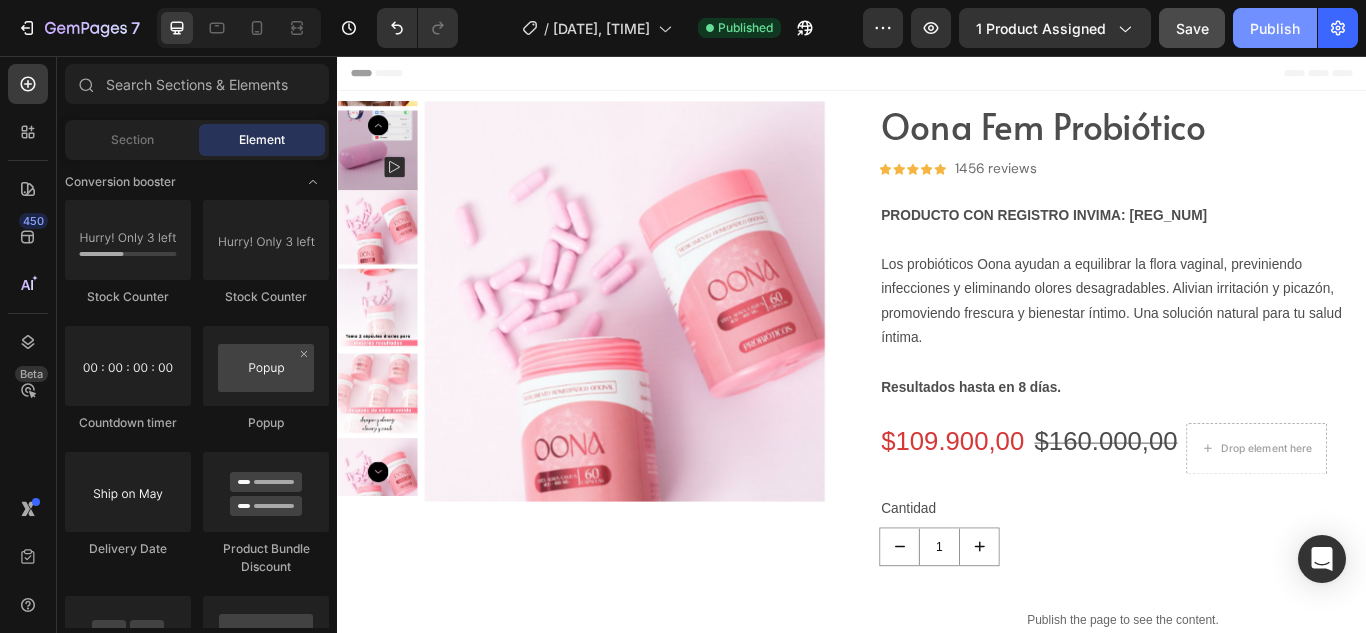 click on "Publish" 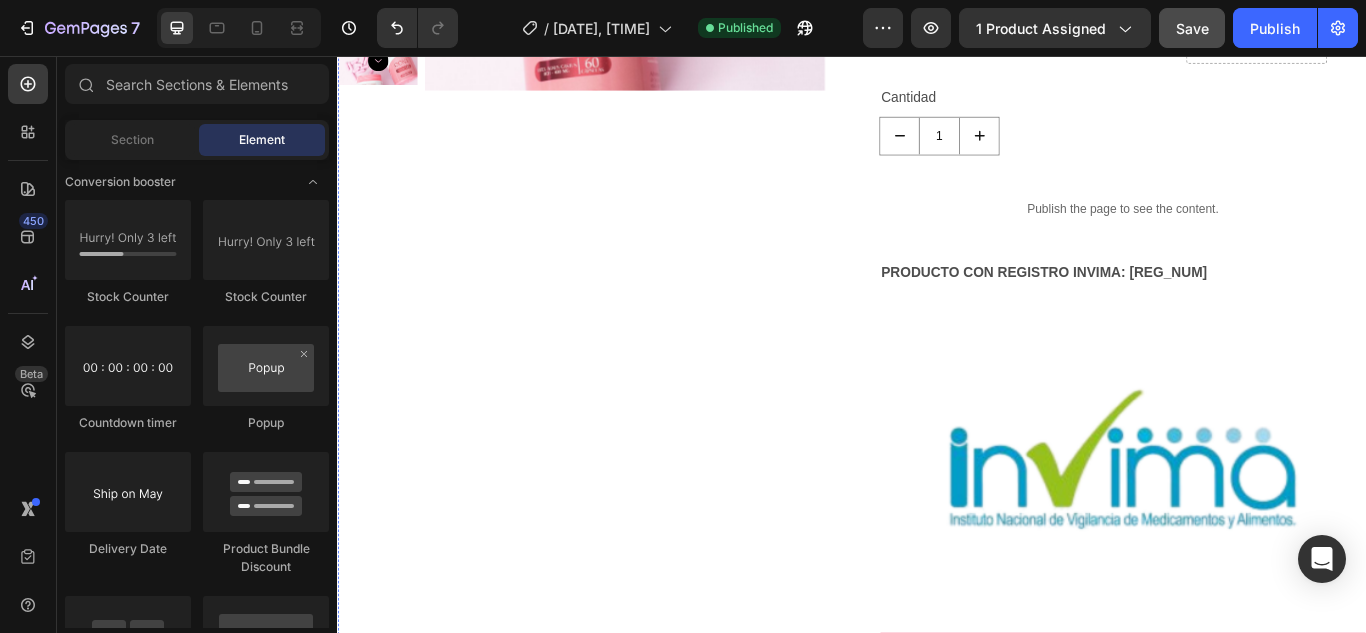 scroll, scrollTop: 537, scrollLeft: 0, axis: vertical 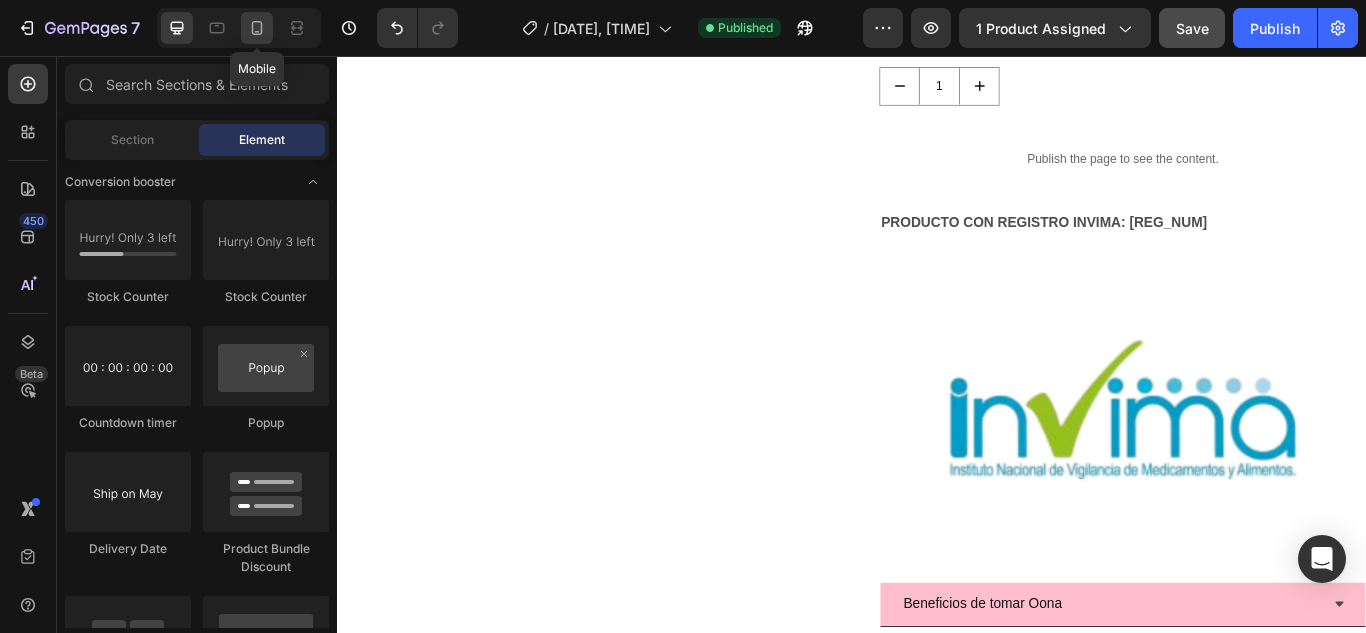 click 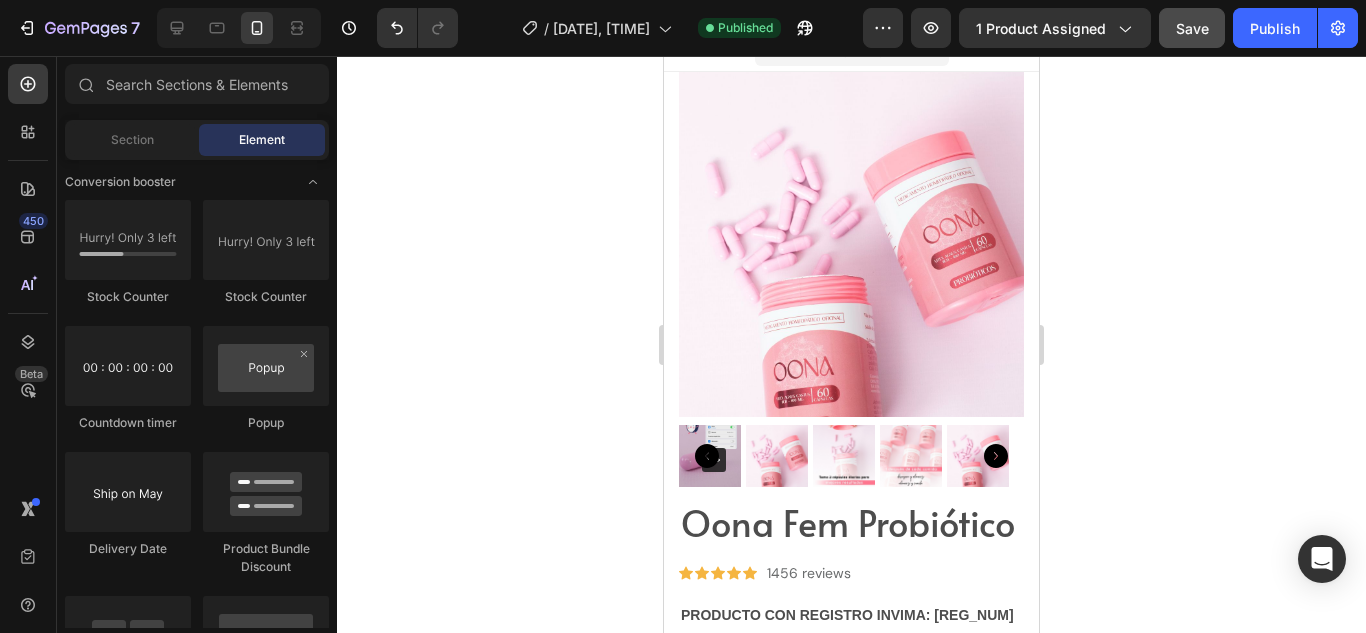 scroll, scrollTop: 0, scrollLeft: 0, axis: both 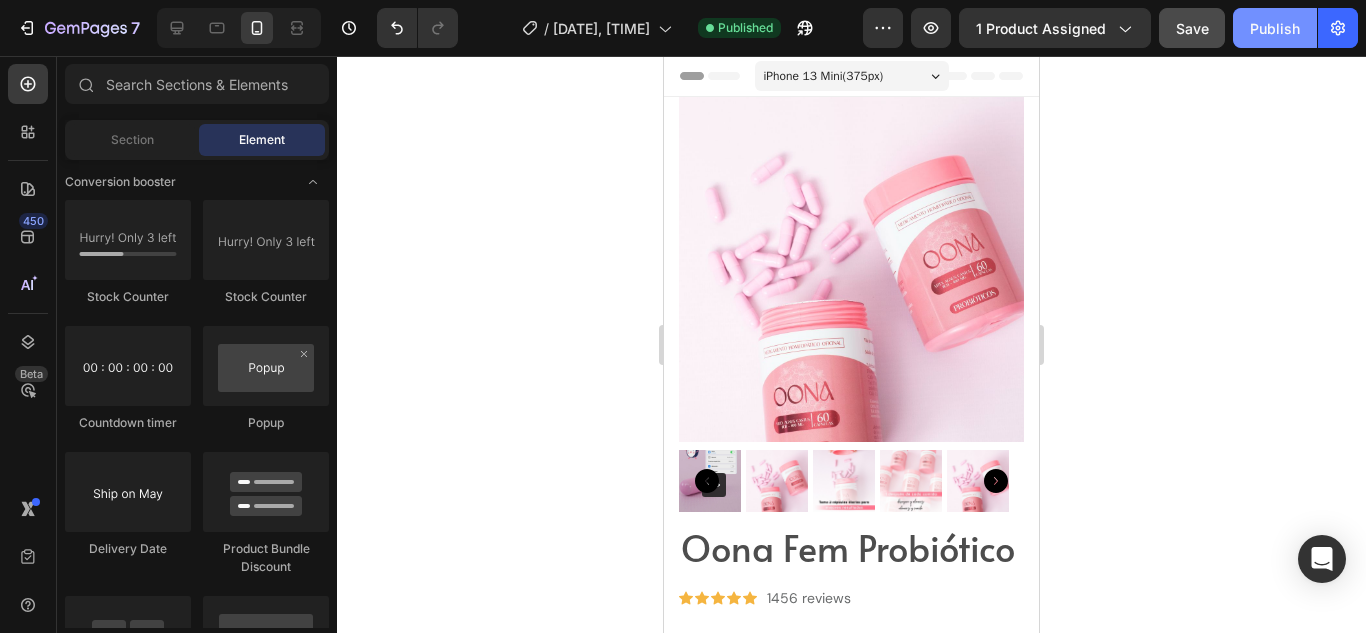 click on "Publish" at bounding box center (1275, 28) 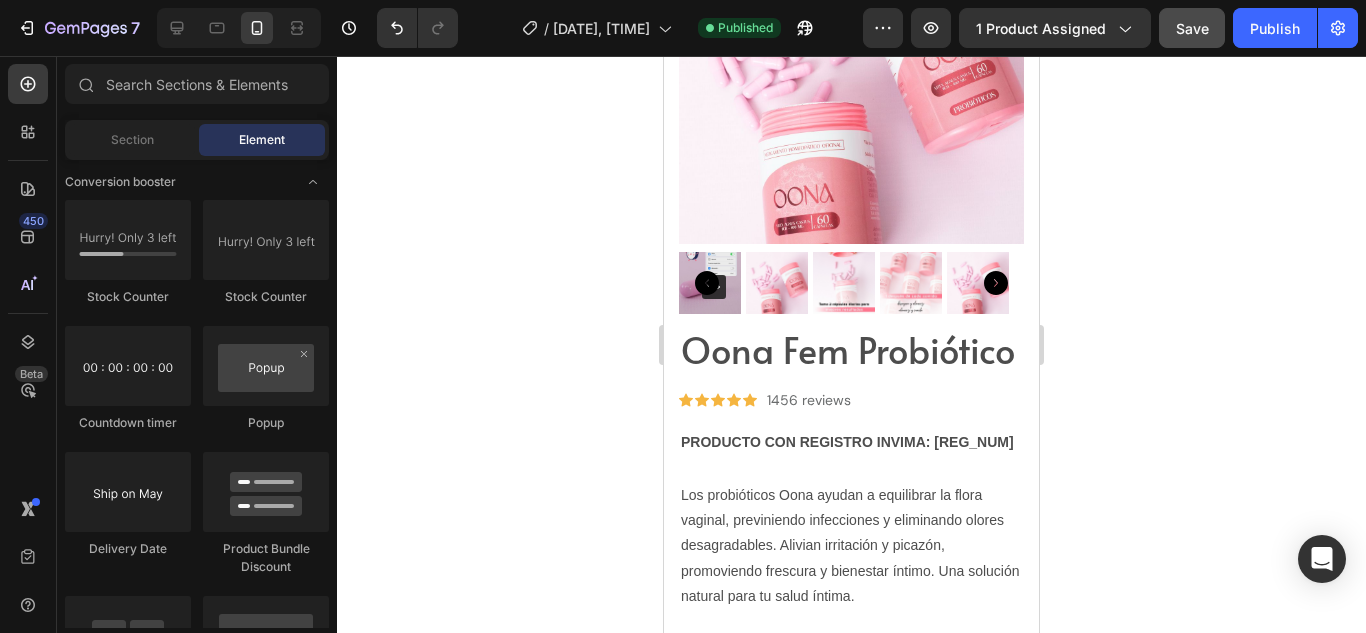 scroll, scrollTop: 176, scrollLeft: 0, axis: vertical 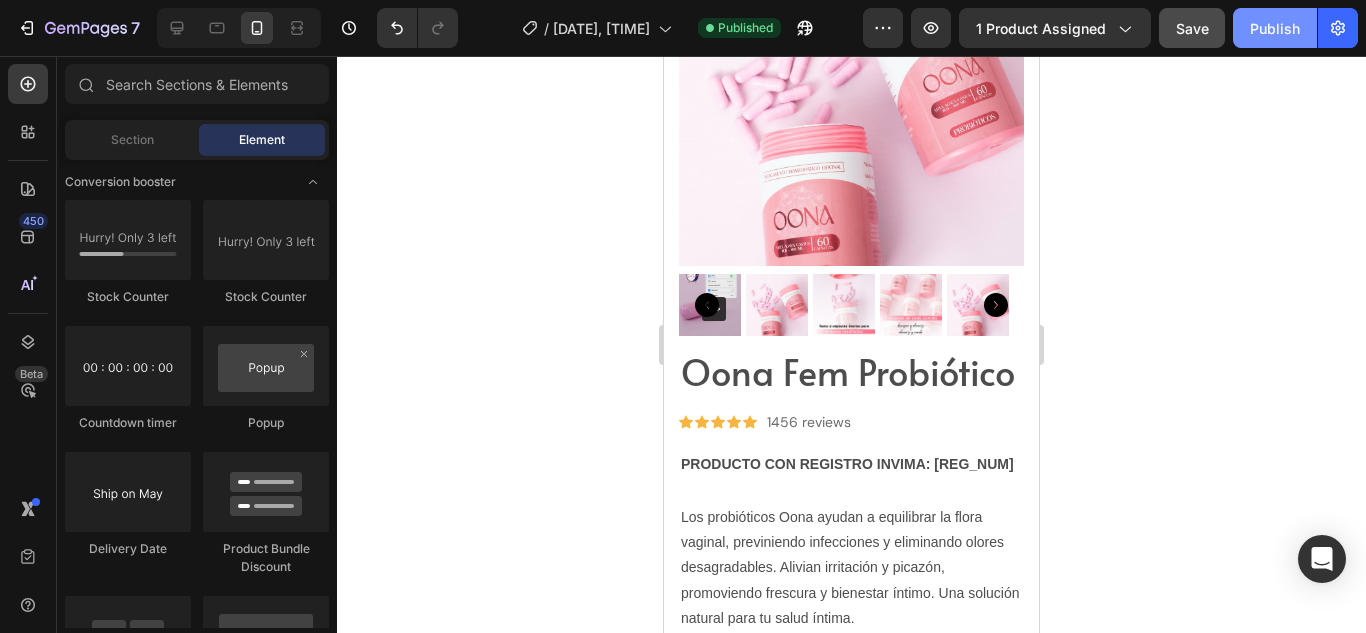 click on "Publish" at bounding box center (1275, 28) 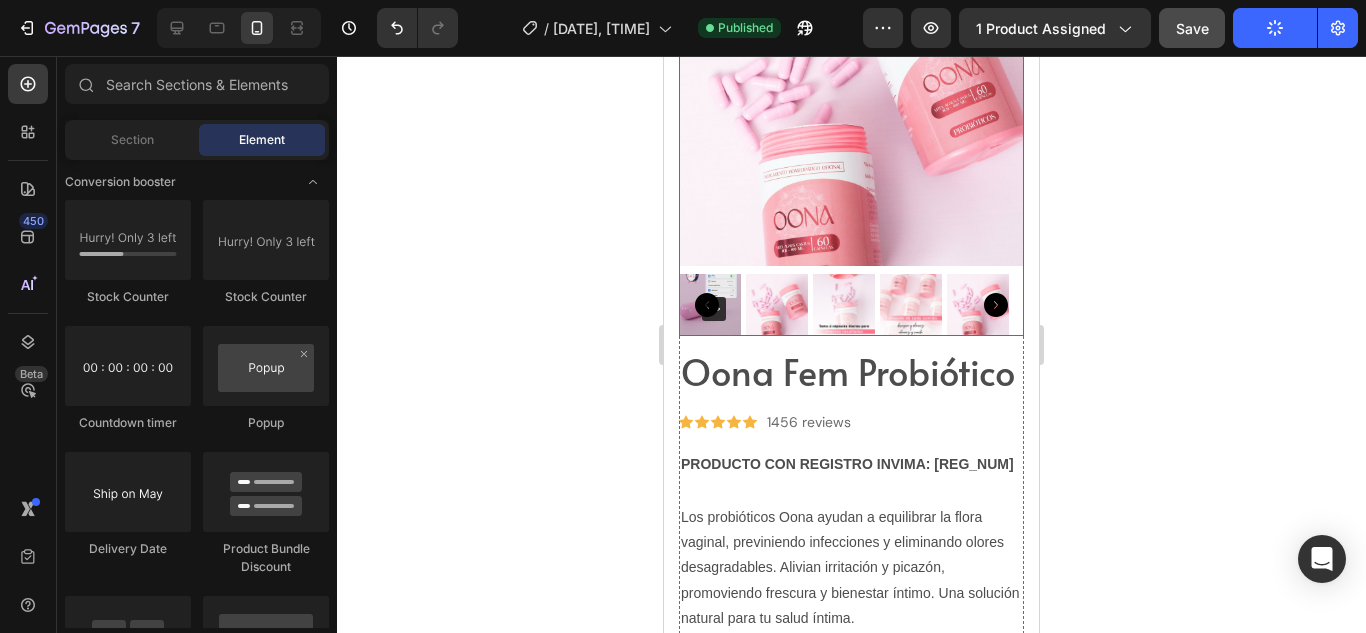 scroll, scrollTop: 0, scrollLeft: 0, axis: both 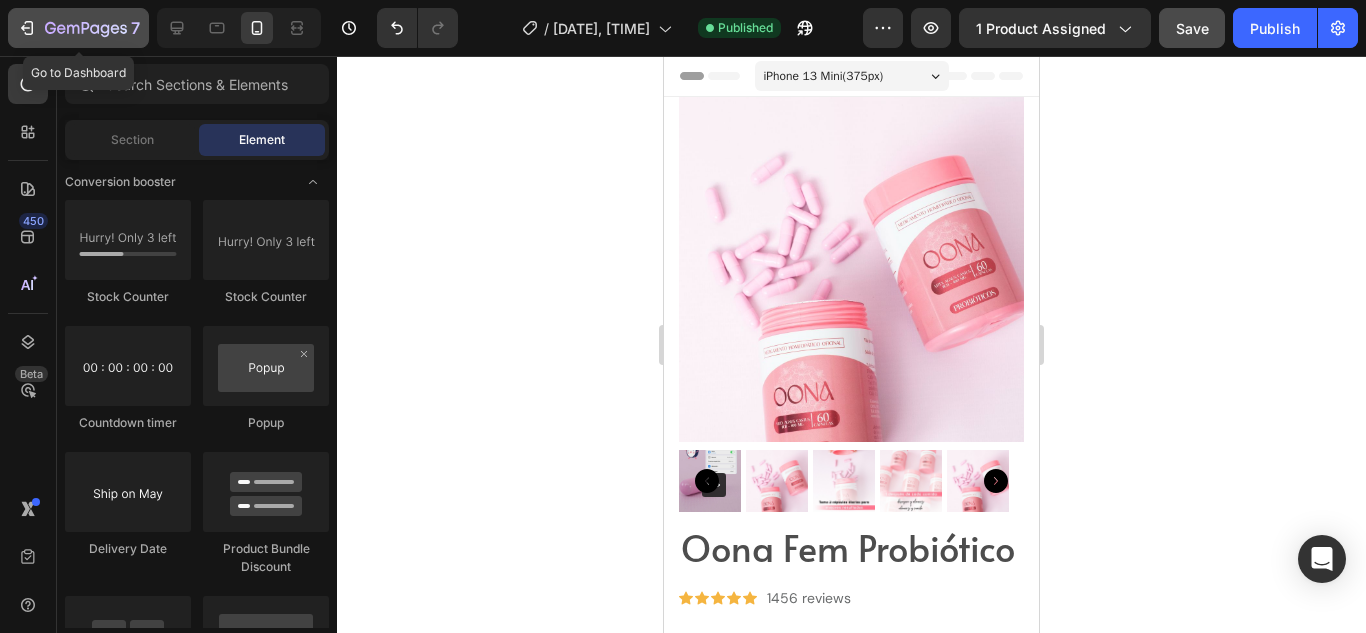 click 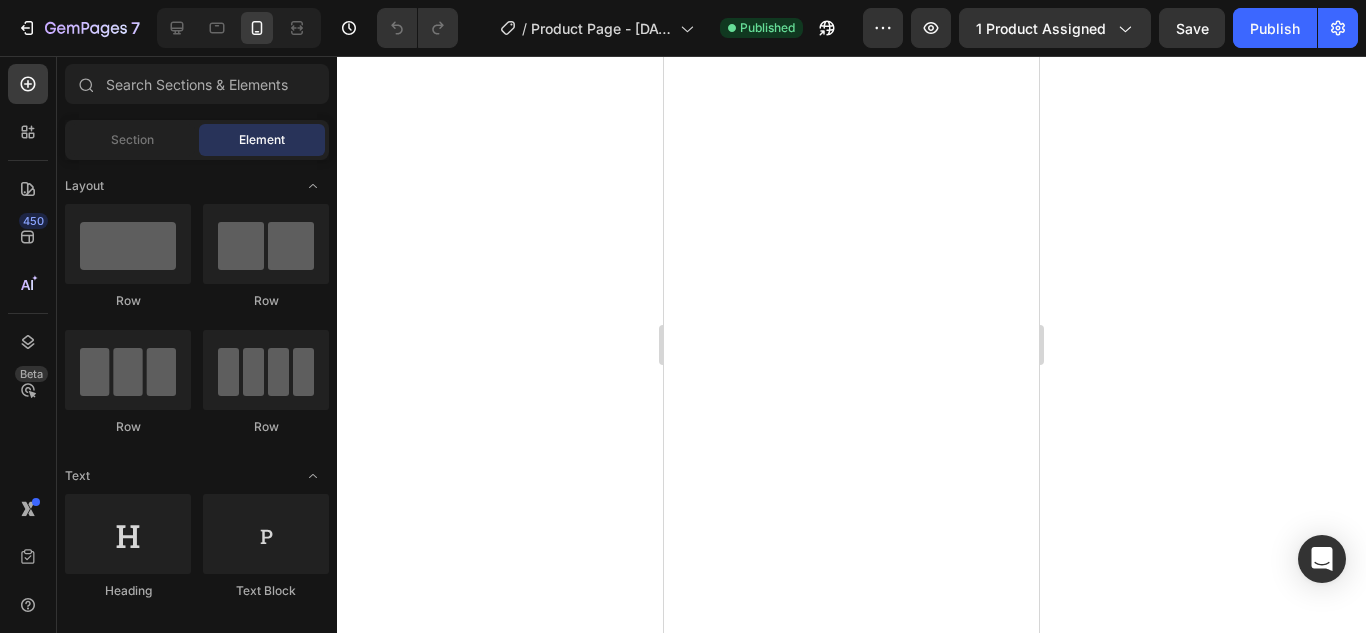 scroll, scrollTop: 0, scrollLeft: 0, axis: both 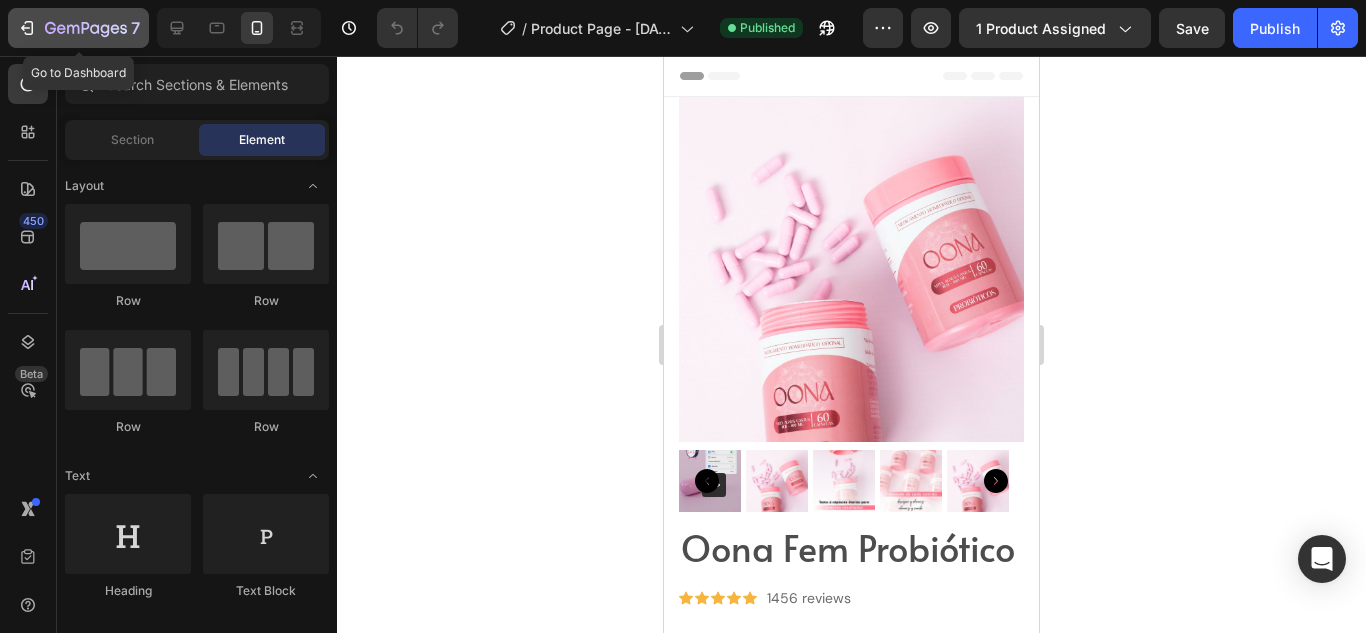 click 